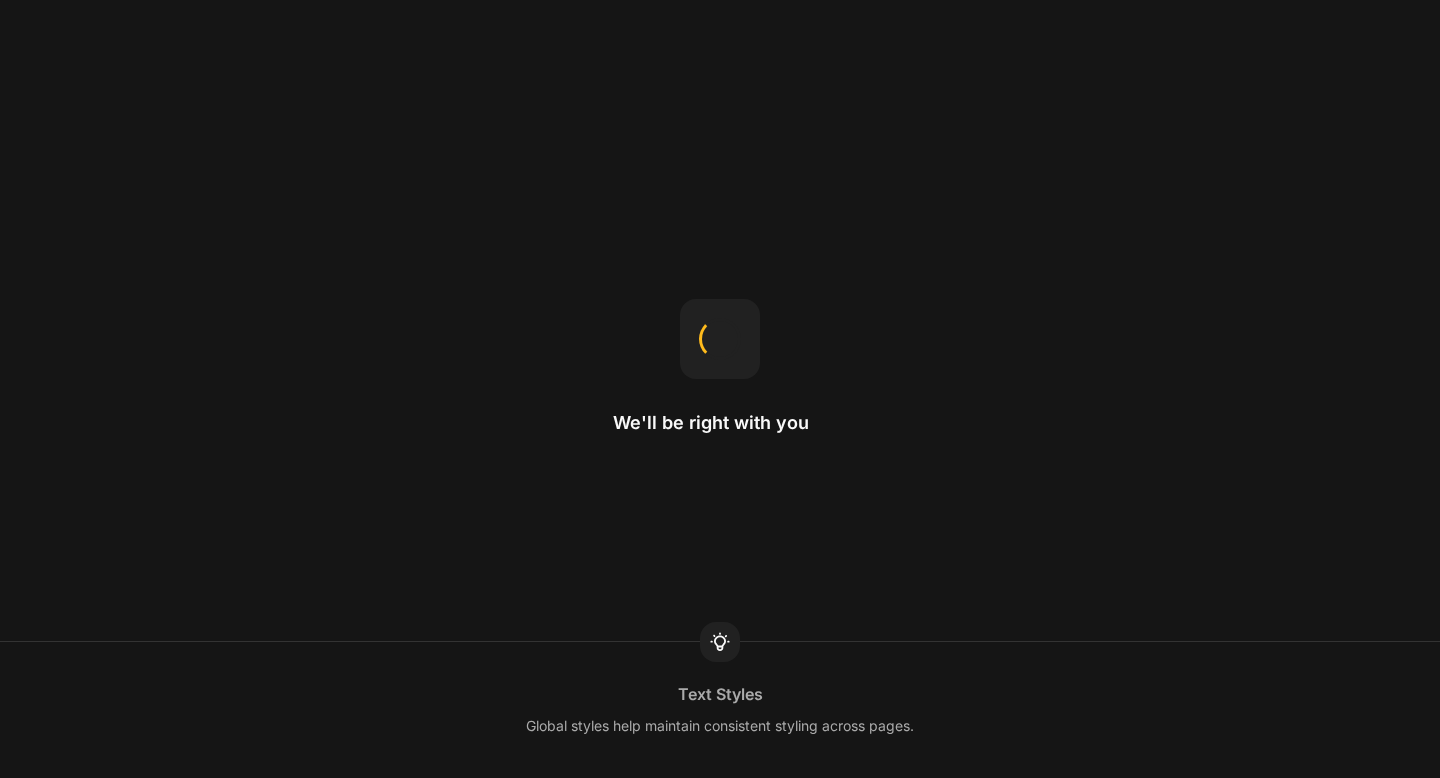 scroll, scrollTop: 0, scrollLeft: 0, axis: both 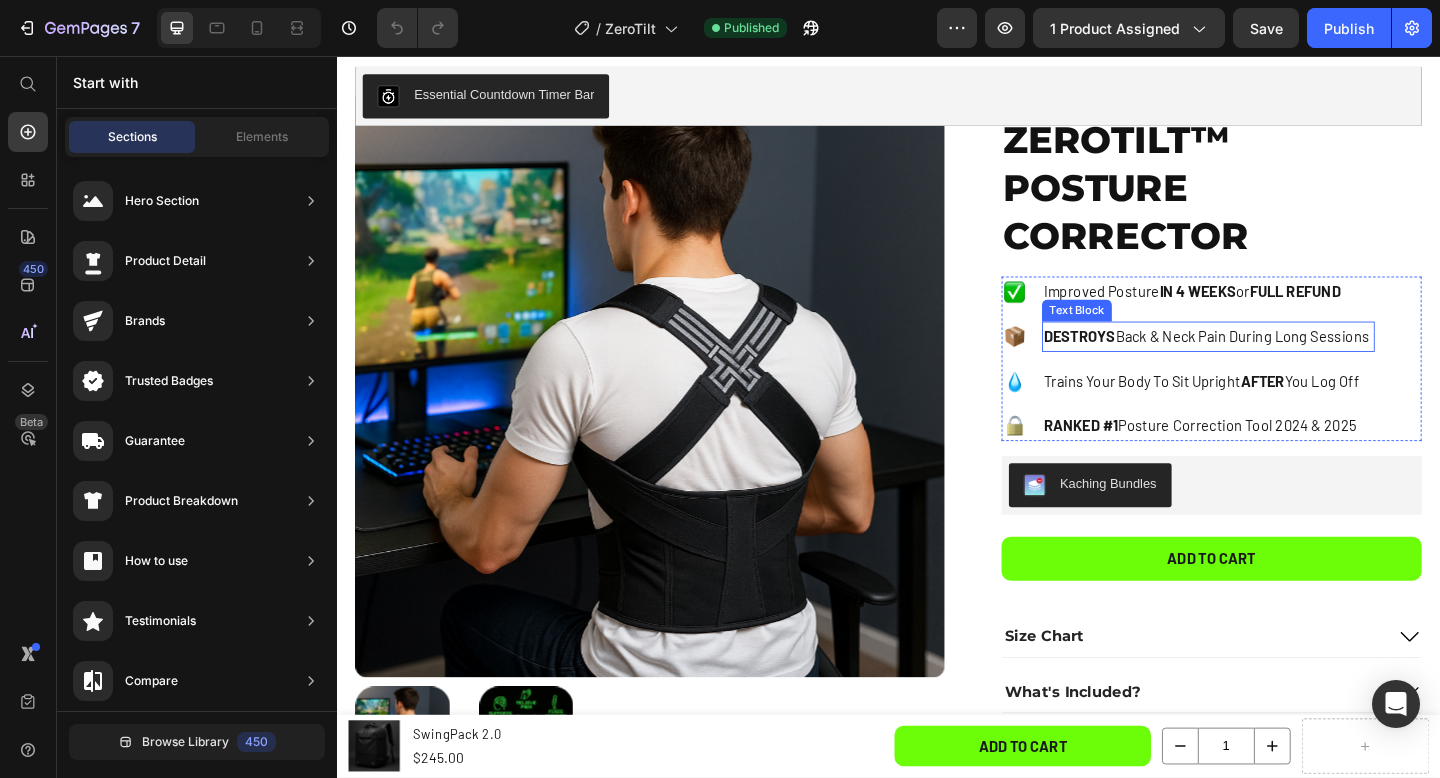 click on "DESTROYS" at bounding box center (1145, 360) 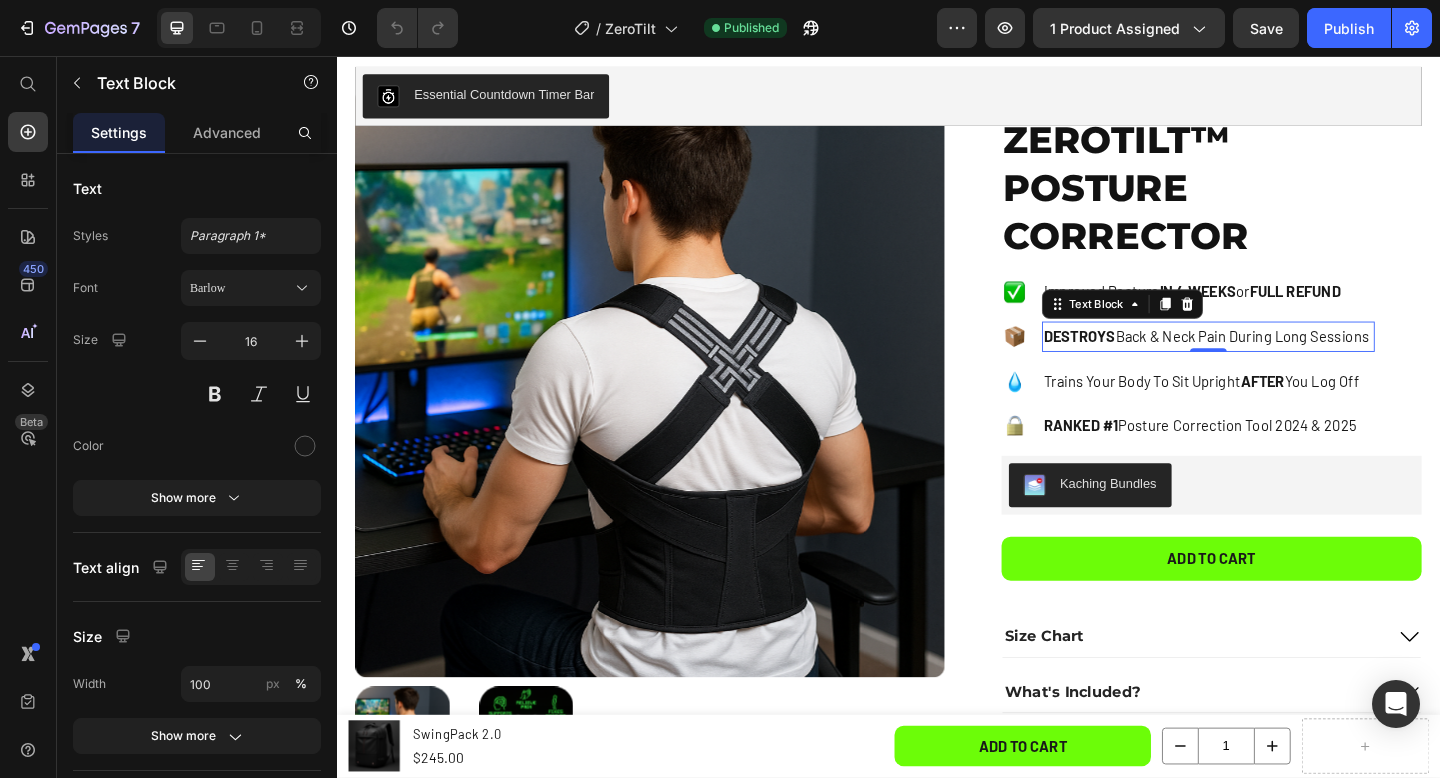 click on "DESTROYS  Back & Neck Pain During Long Sessions" at bounding box center [1285, 361] 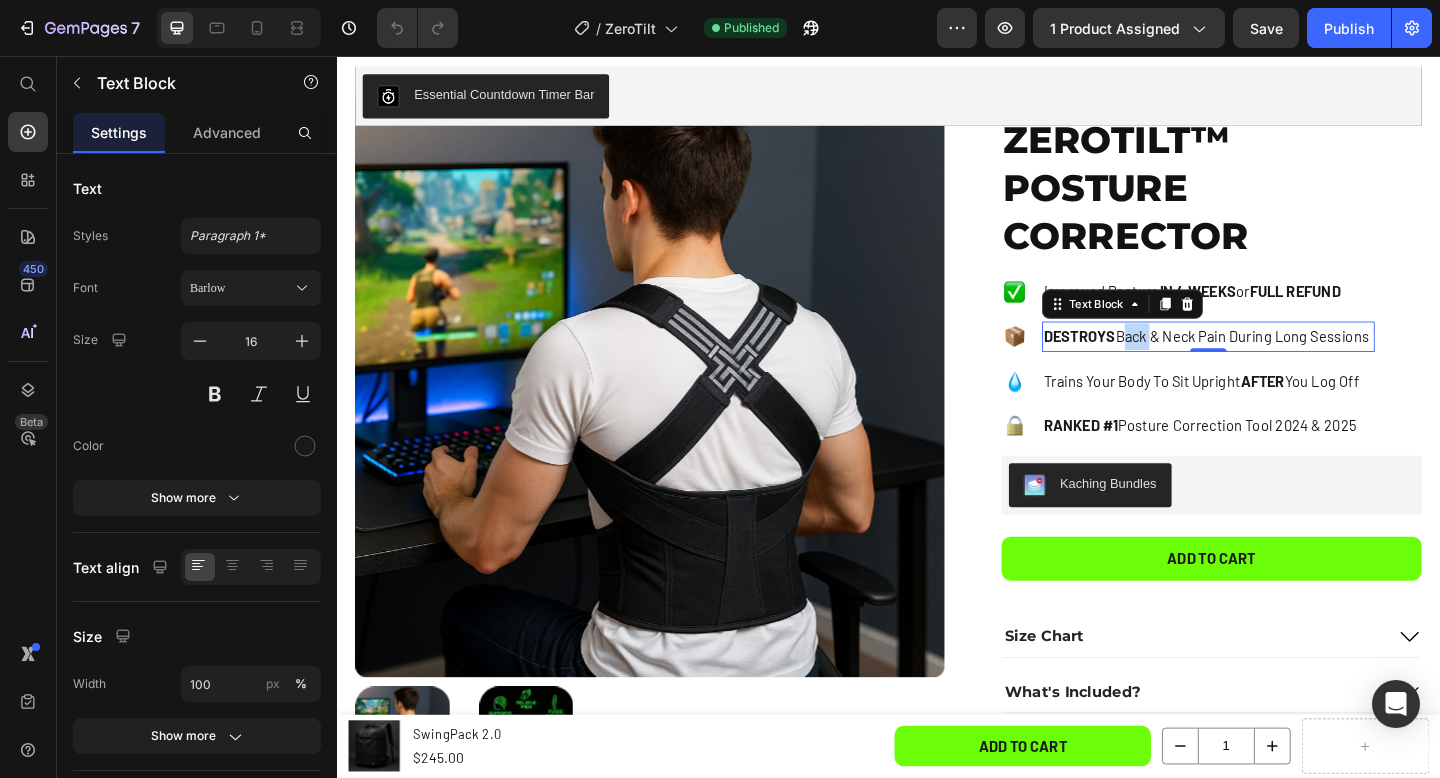 click on "DESTROYS  Back & Neck Pain During Long Sessions" at bounding box center [1285, 361] 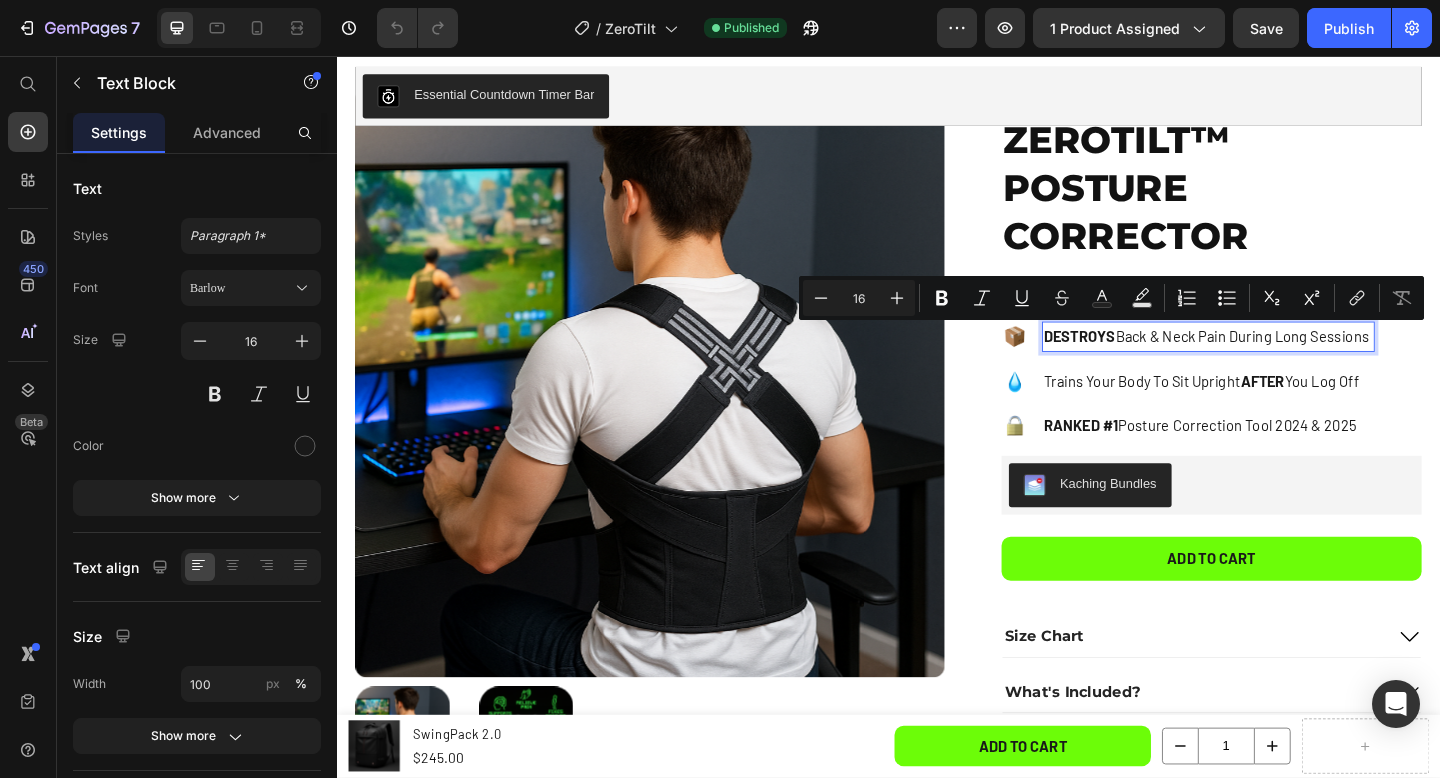 click on "DESTROYS" at bounding box center [1145, 360] 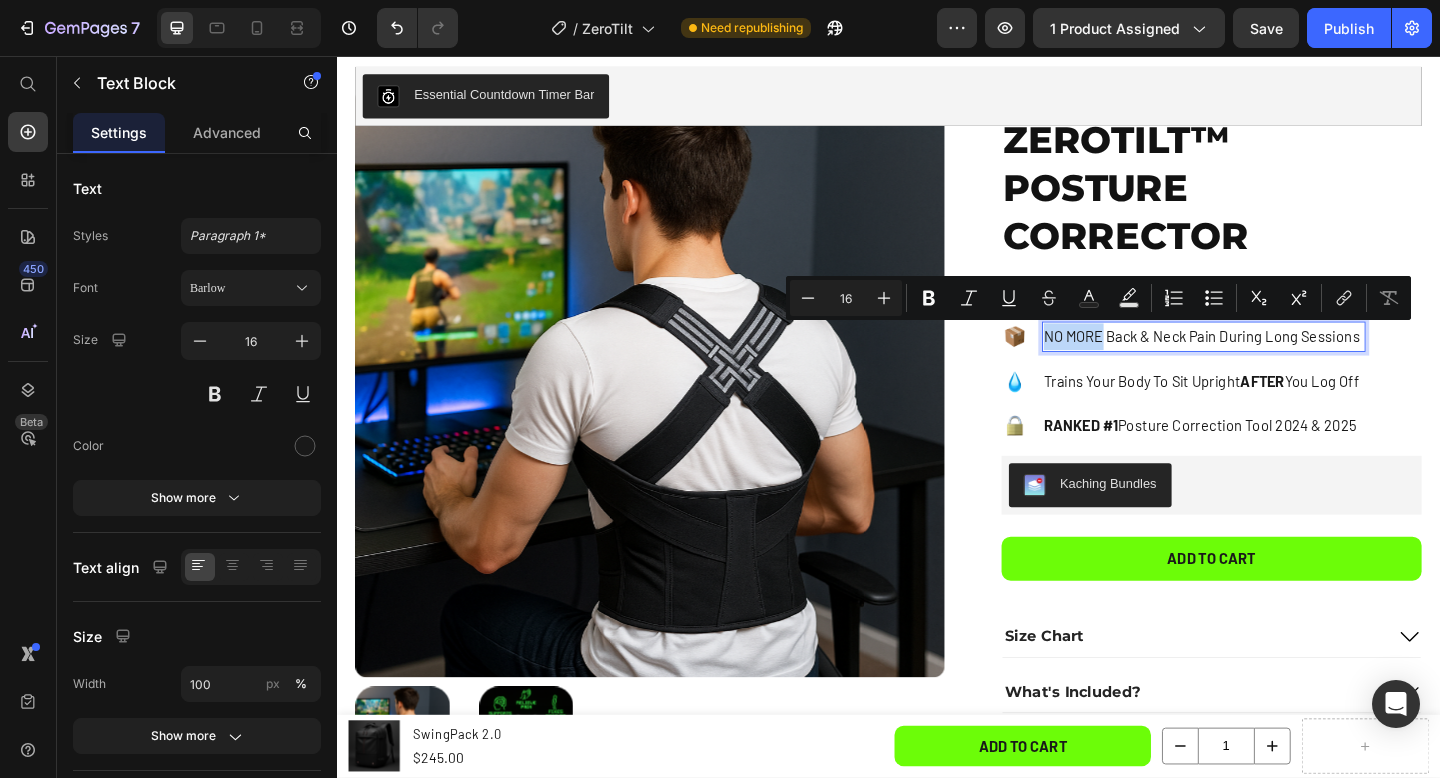 drag, startPoint x: 1167, startPoint y: 359, endPoint x: 1107, endPoint y: 357, distance: 60.033325 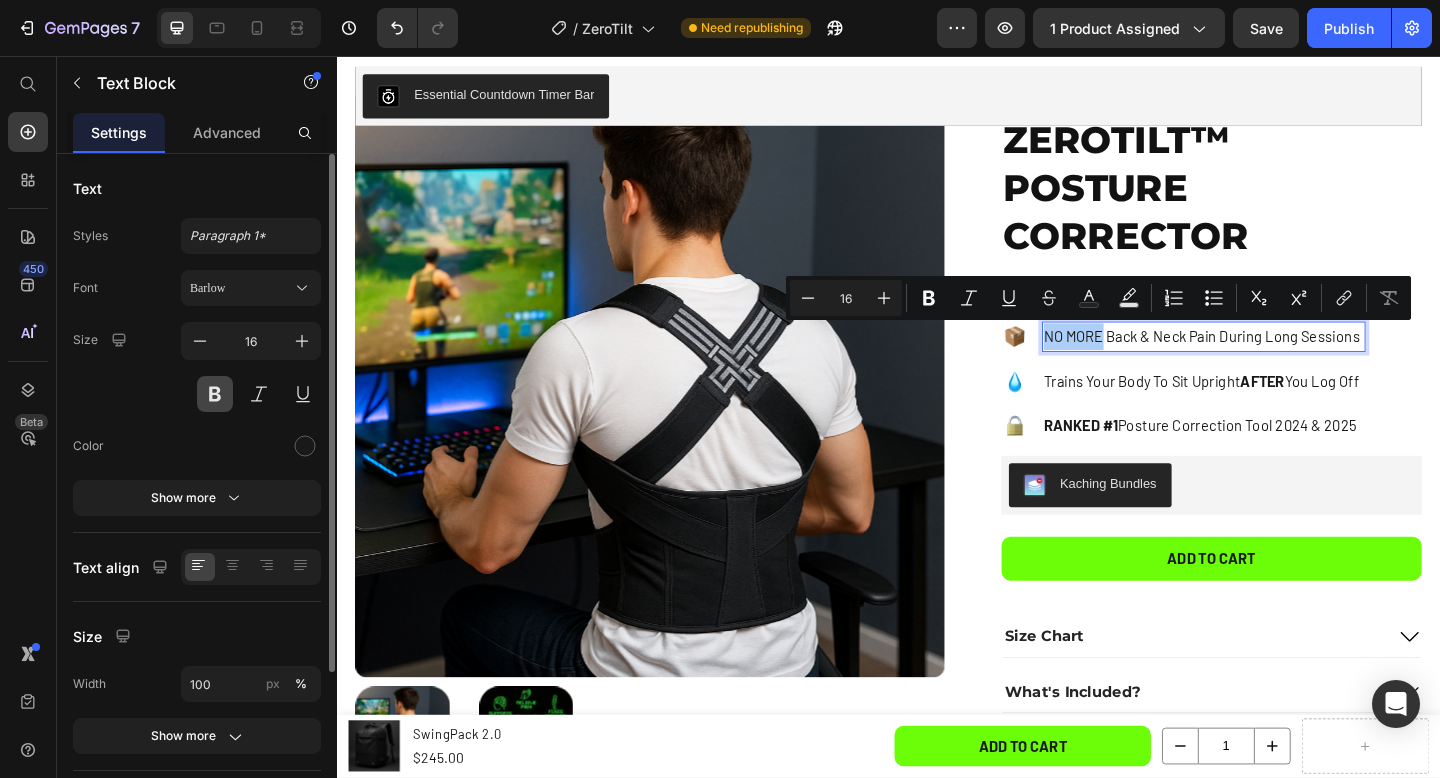 click at bounding box center [215, 394] 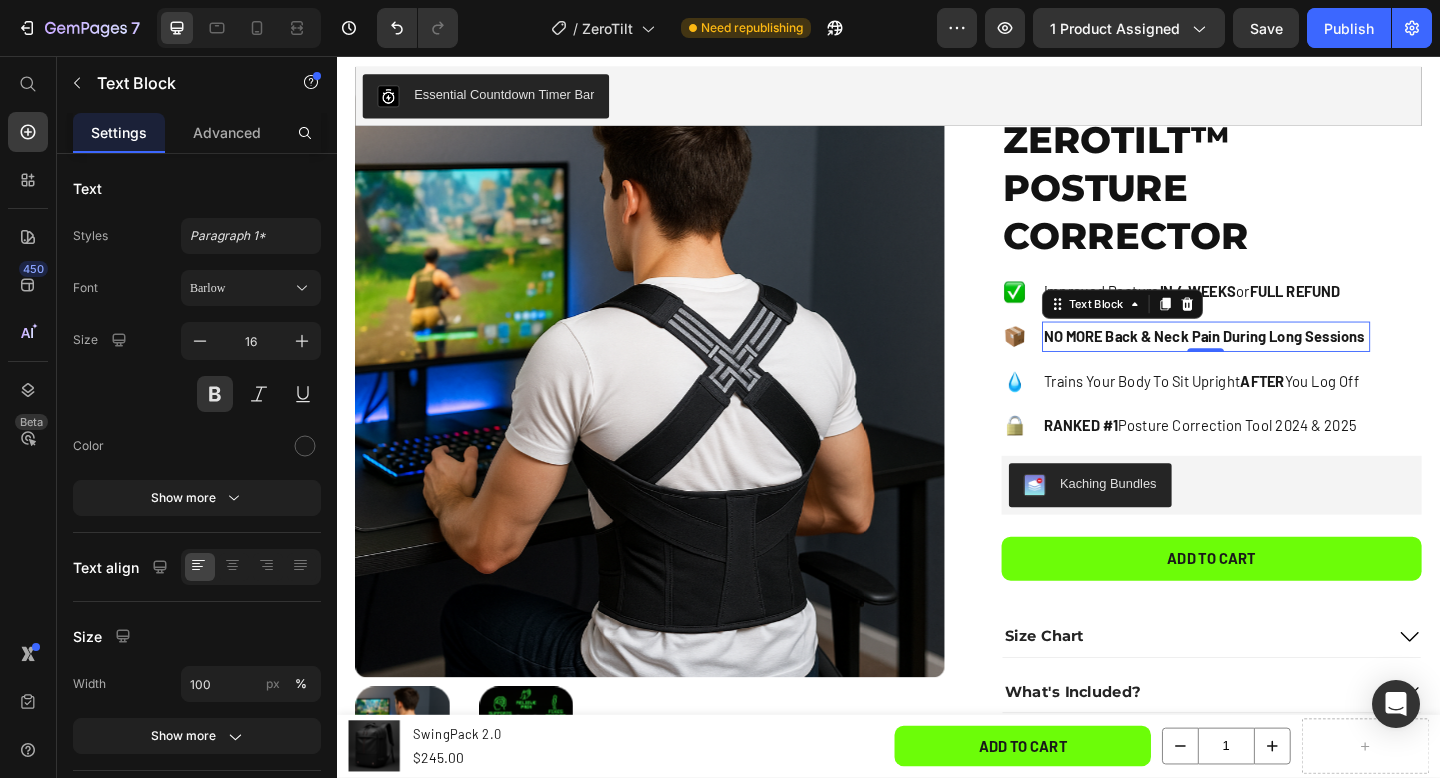 click on "NO MORE Back & Neck Pain During Long Sessions" at bounding box center [1282, 361] 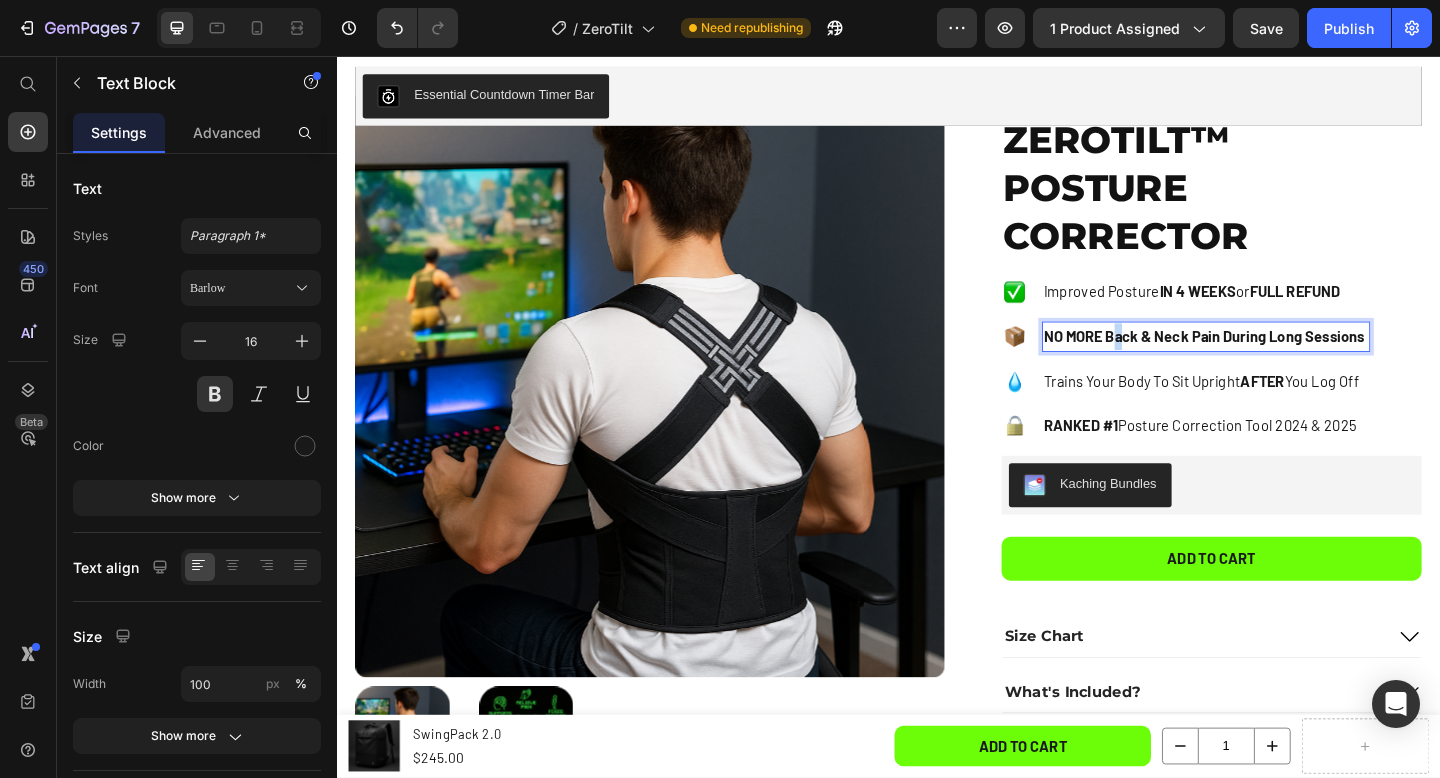 click on "NO MORE Back & Neck Pain During Long Sessions" at bounding box center [1282, 361] 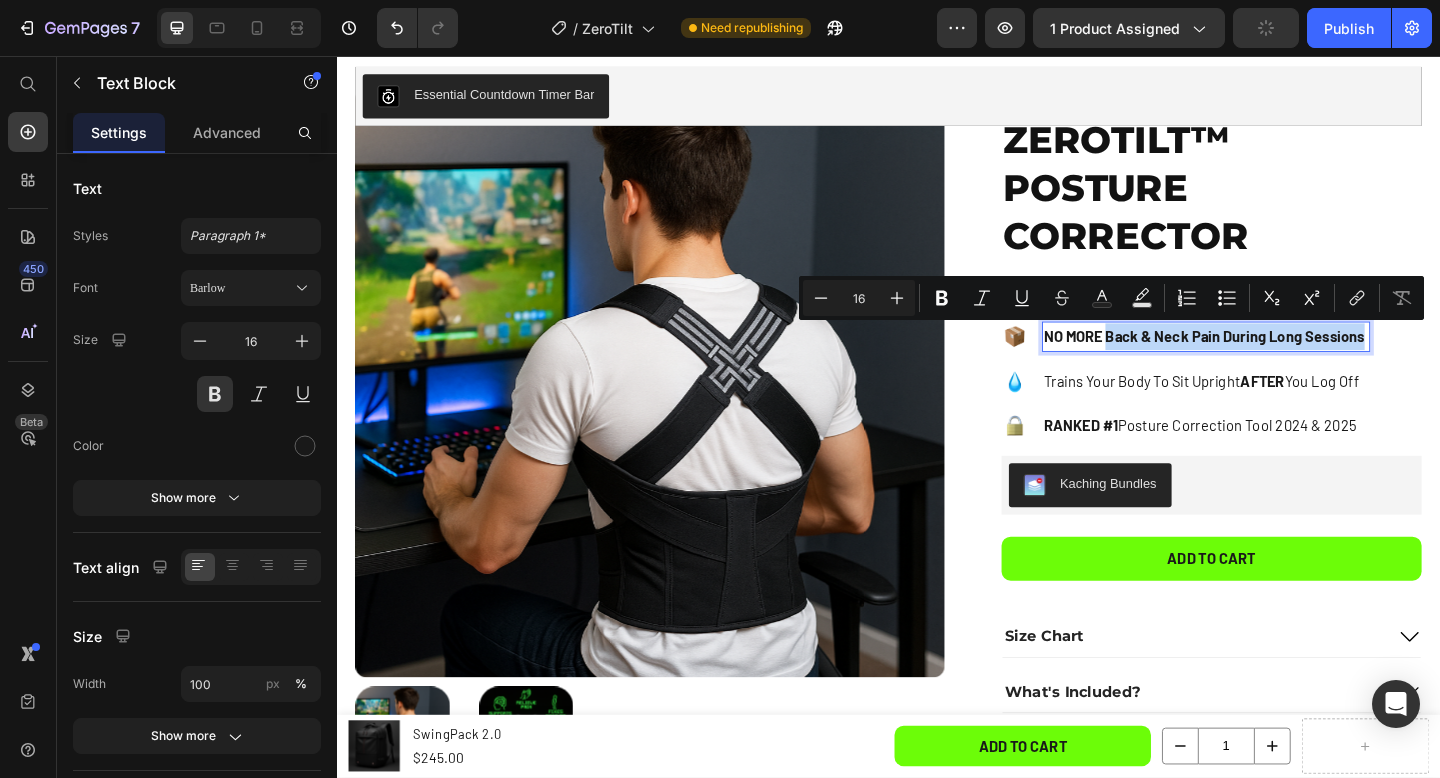 drag, startPoint x: 1176, startPoint y: 363, endPoint x: 1452, endPoint y: 363, distance: 276 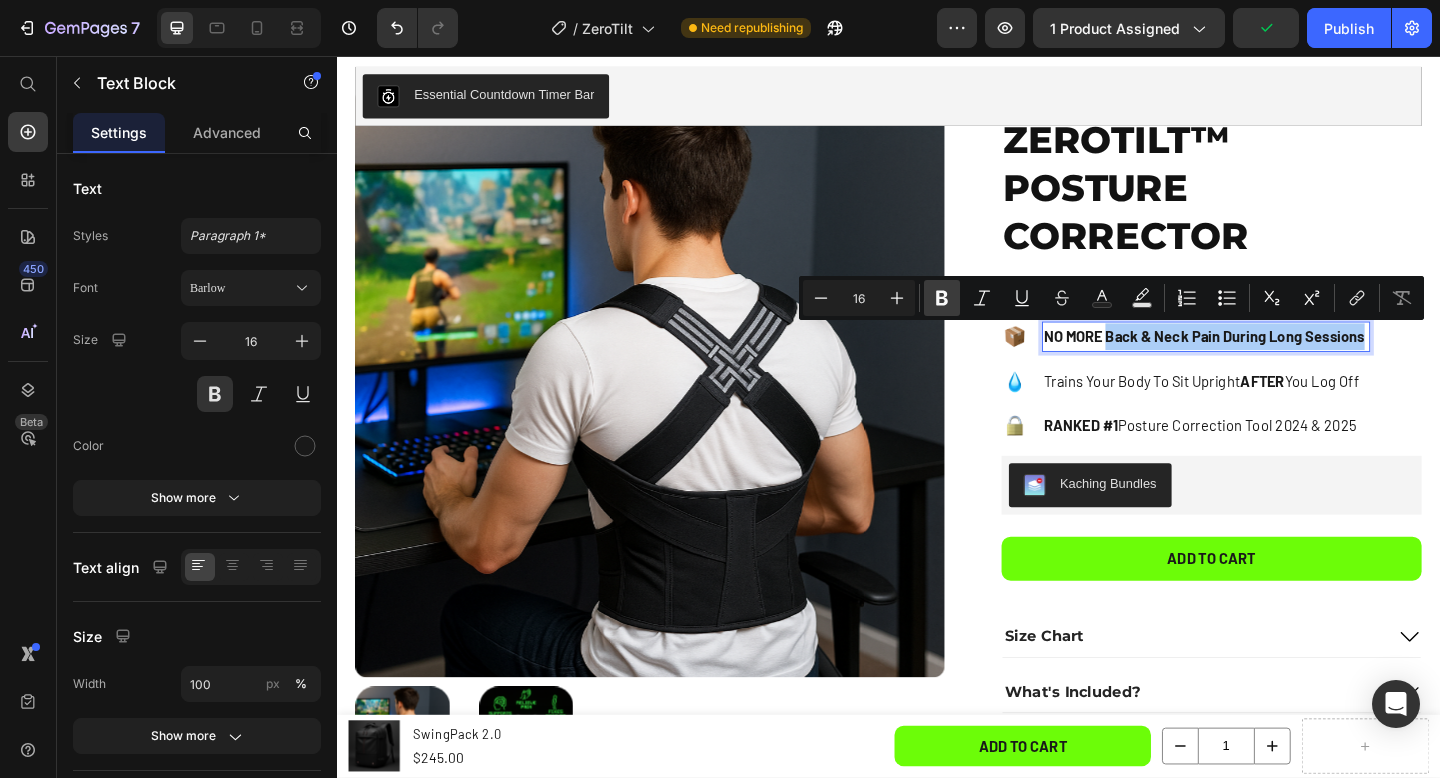 click 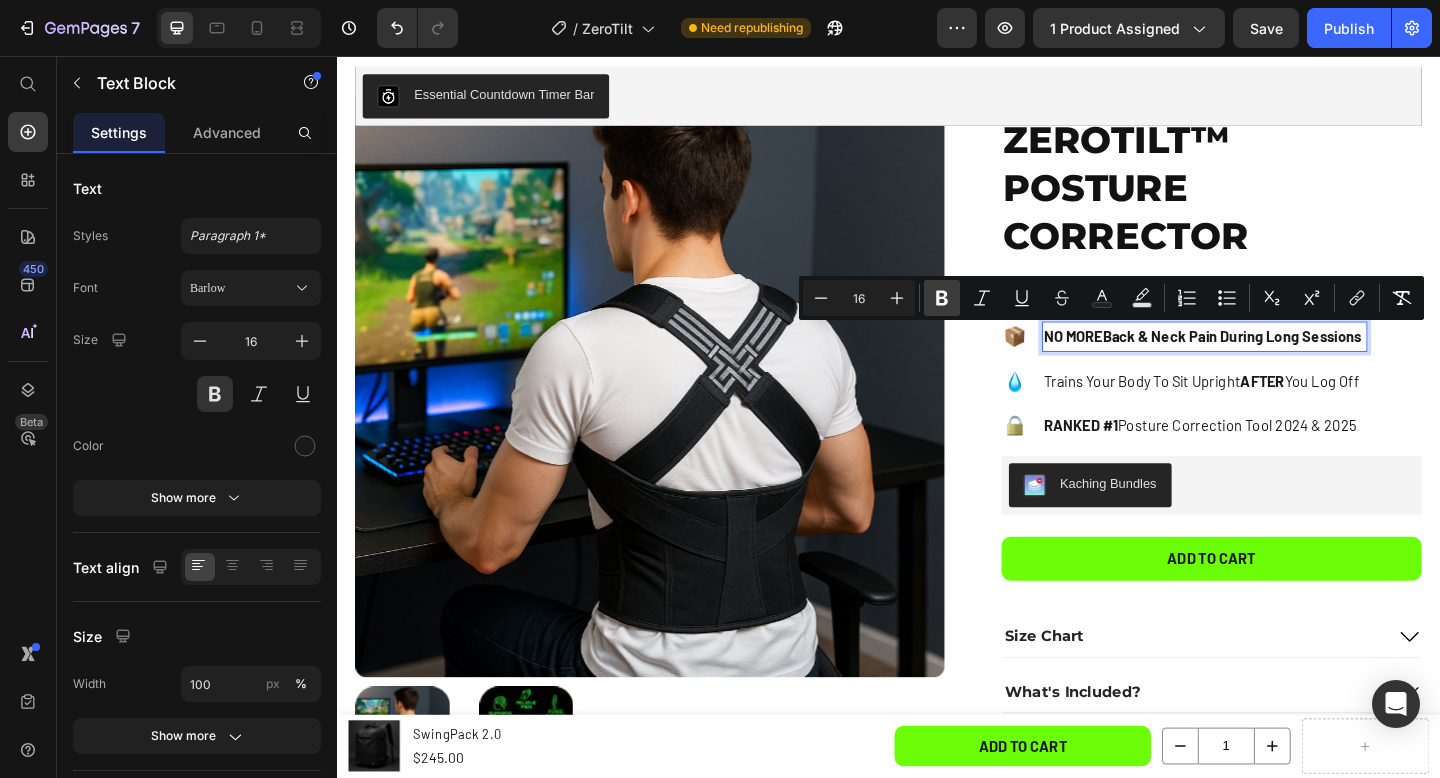 click 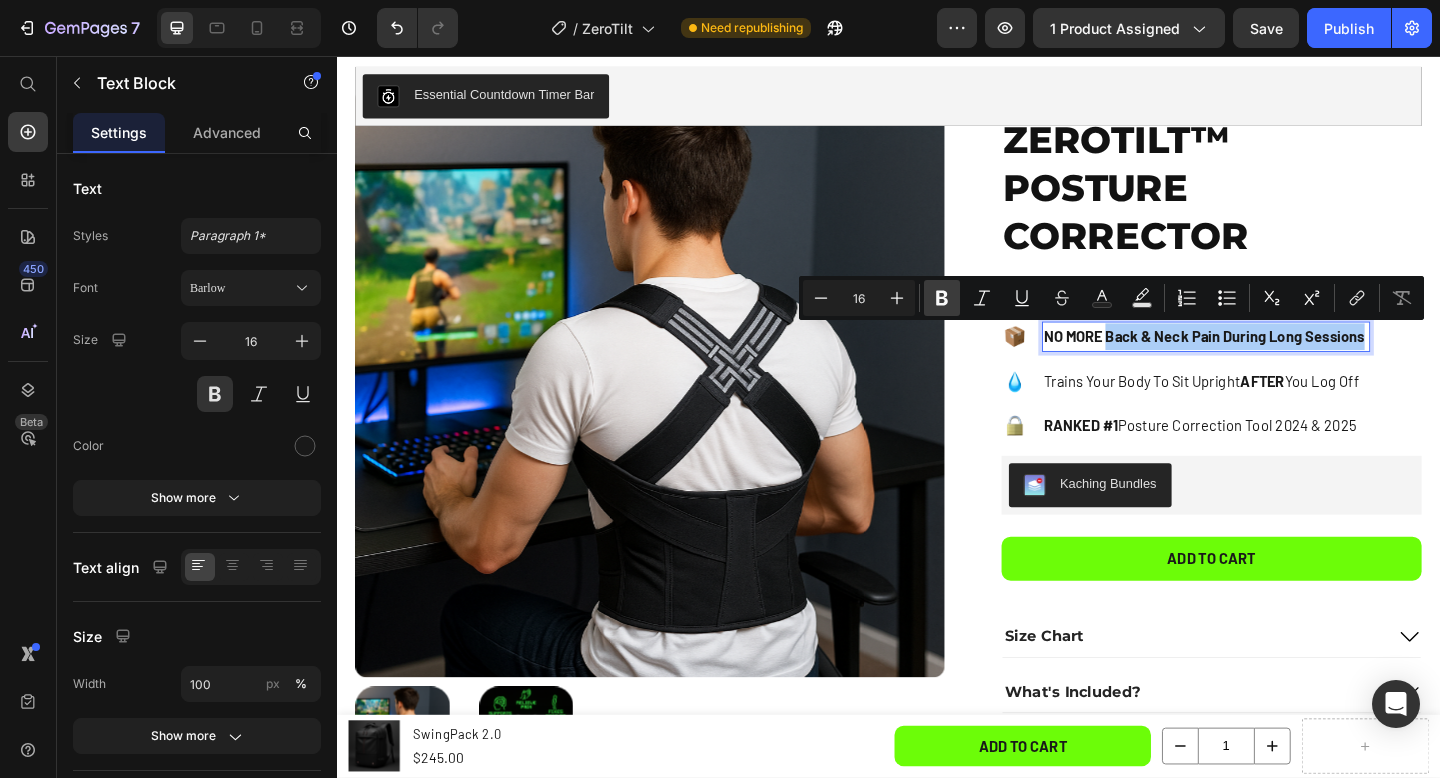 click 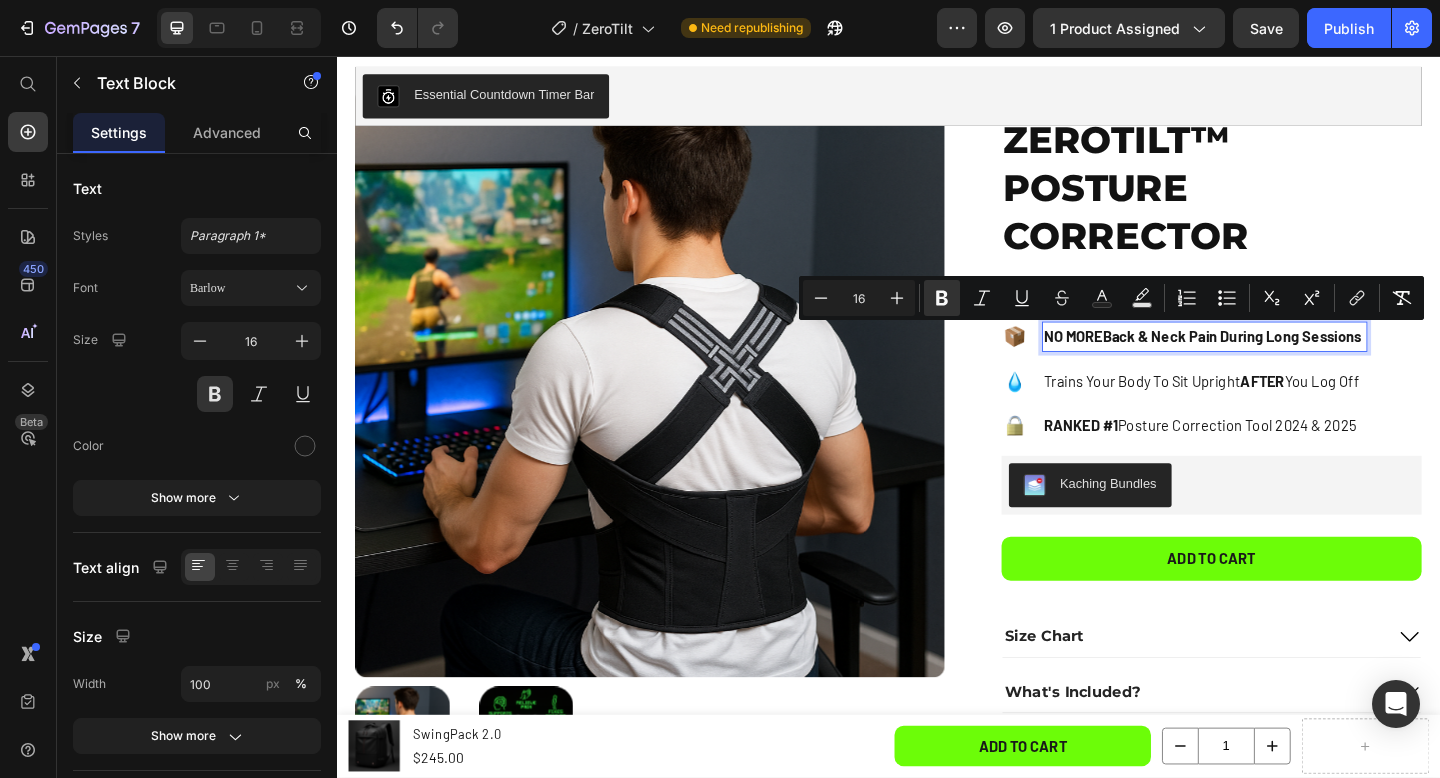 click on "Back & Neck Pain During Long Sessions" at bounding box center (1311, 360) 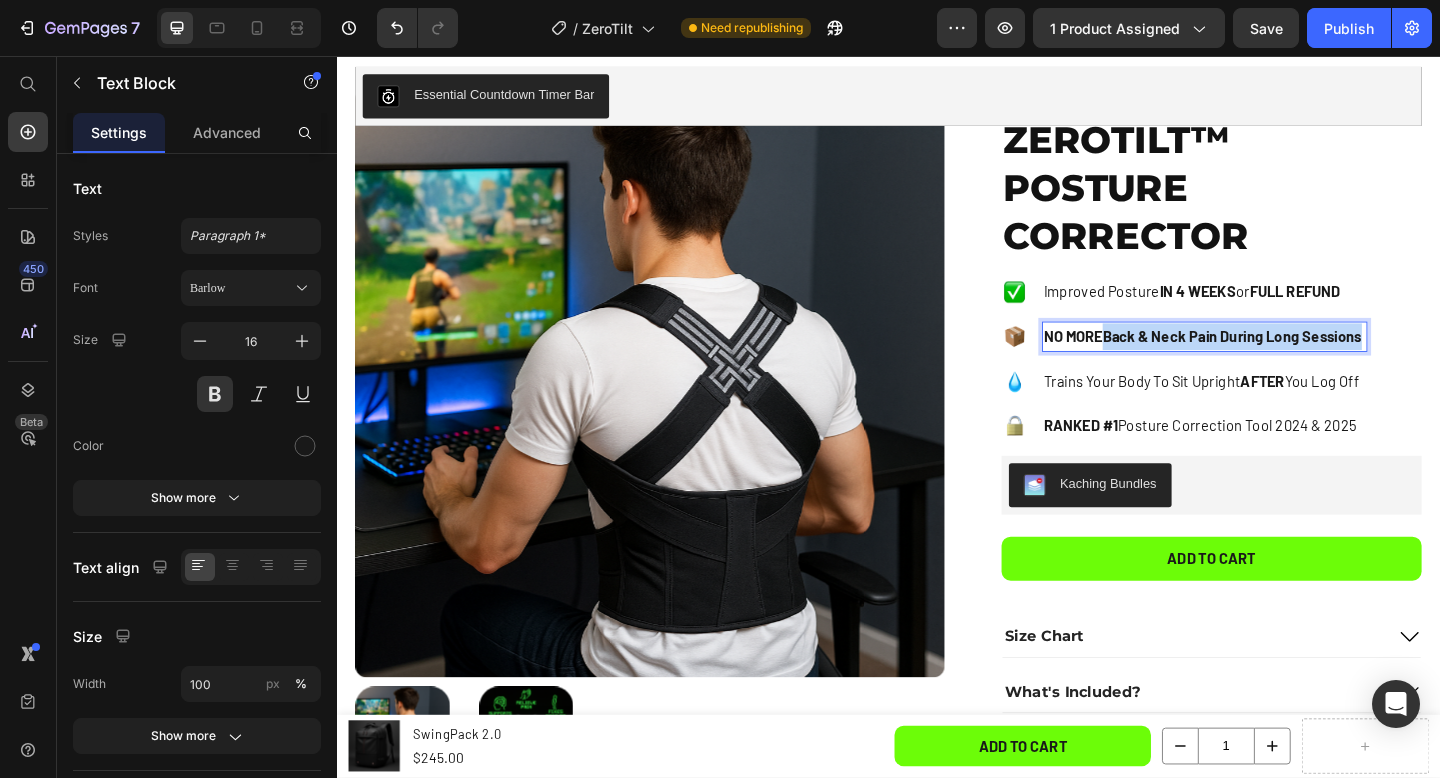 drag, startPoint x: 1175, startPoint y: 360, endPoint x: 1455, endPoint y: 360, distance: 280 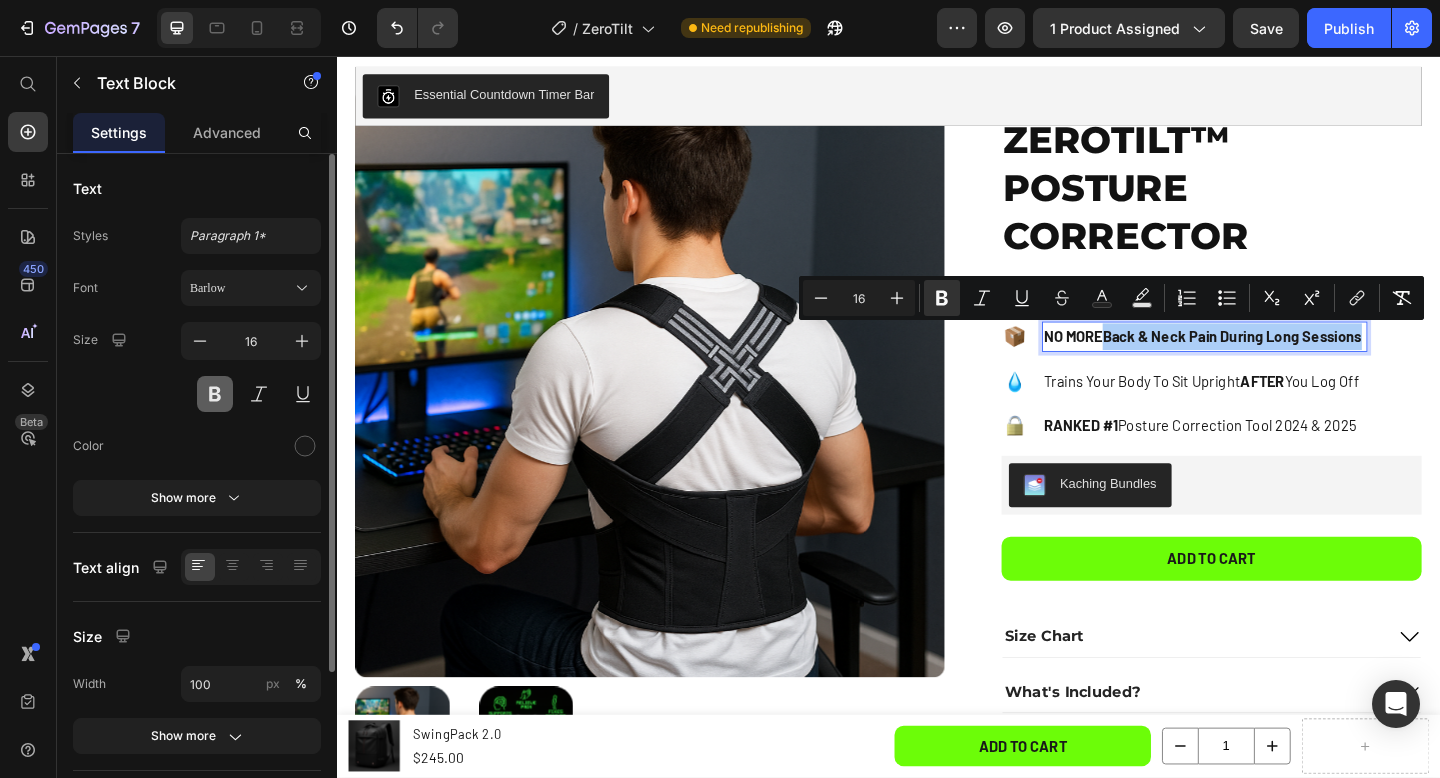 click at bounding box center [215, 394] 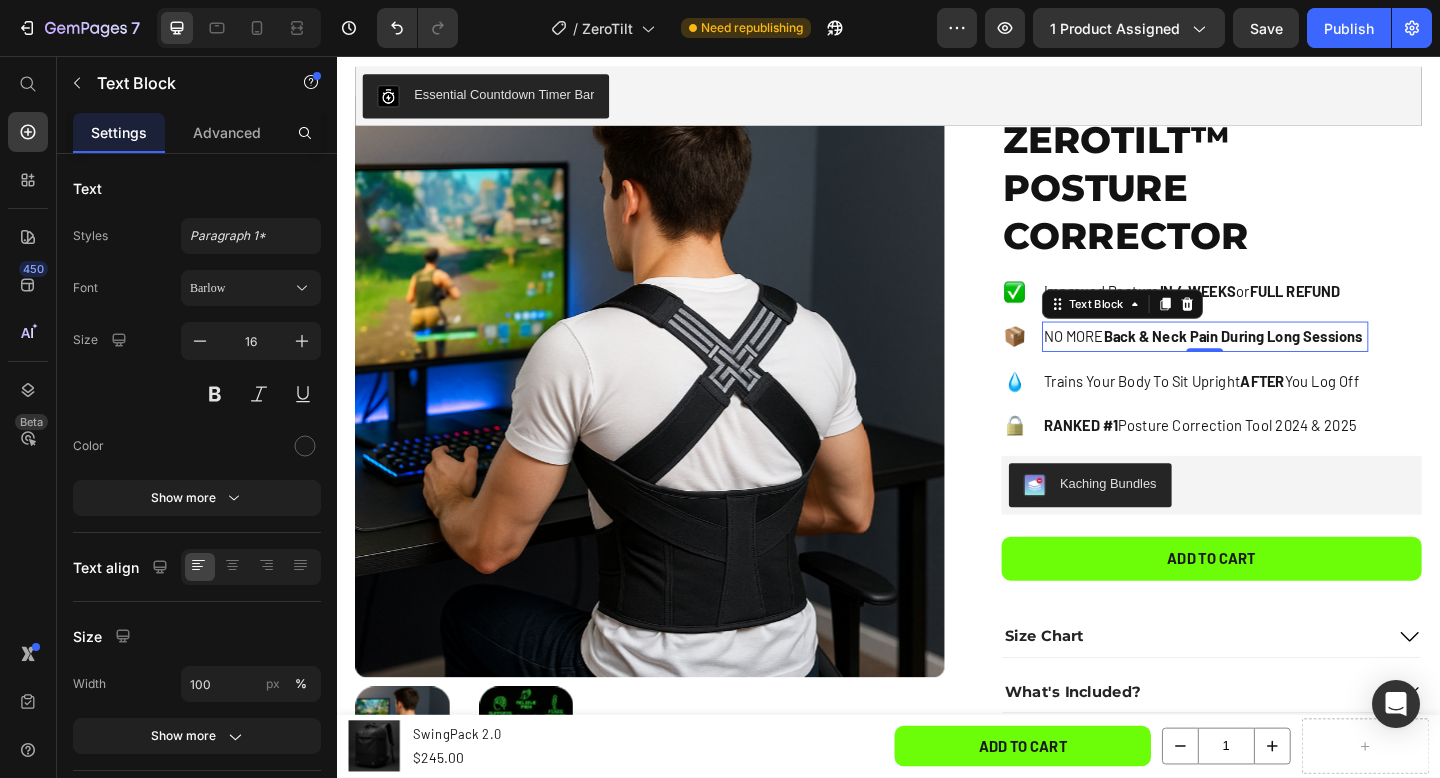 click on "Back & Neck Pain During Long Sessions" at bounding box center [1312, 360] 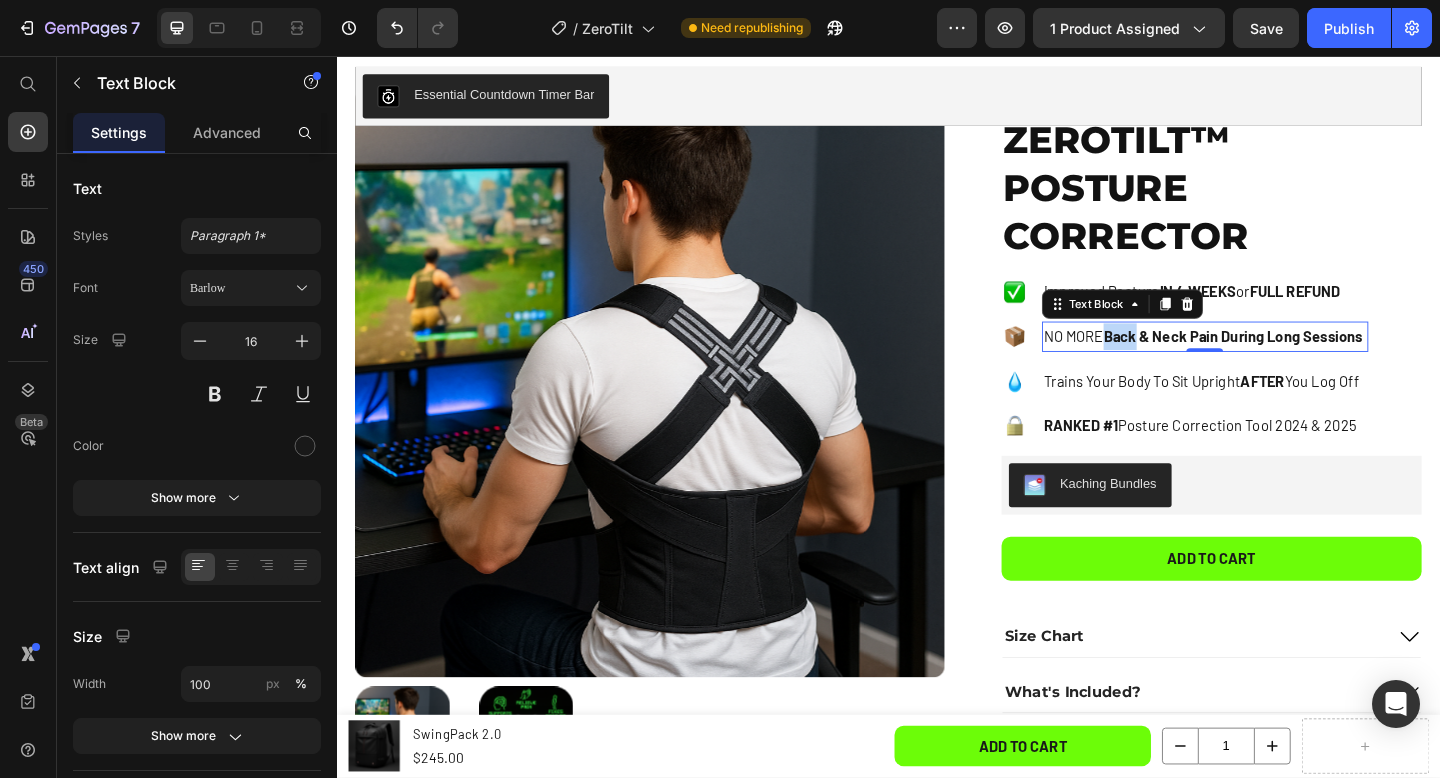 click on "Back & Neck Pain During Long Sessions" at bounding box center [1312, 360] 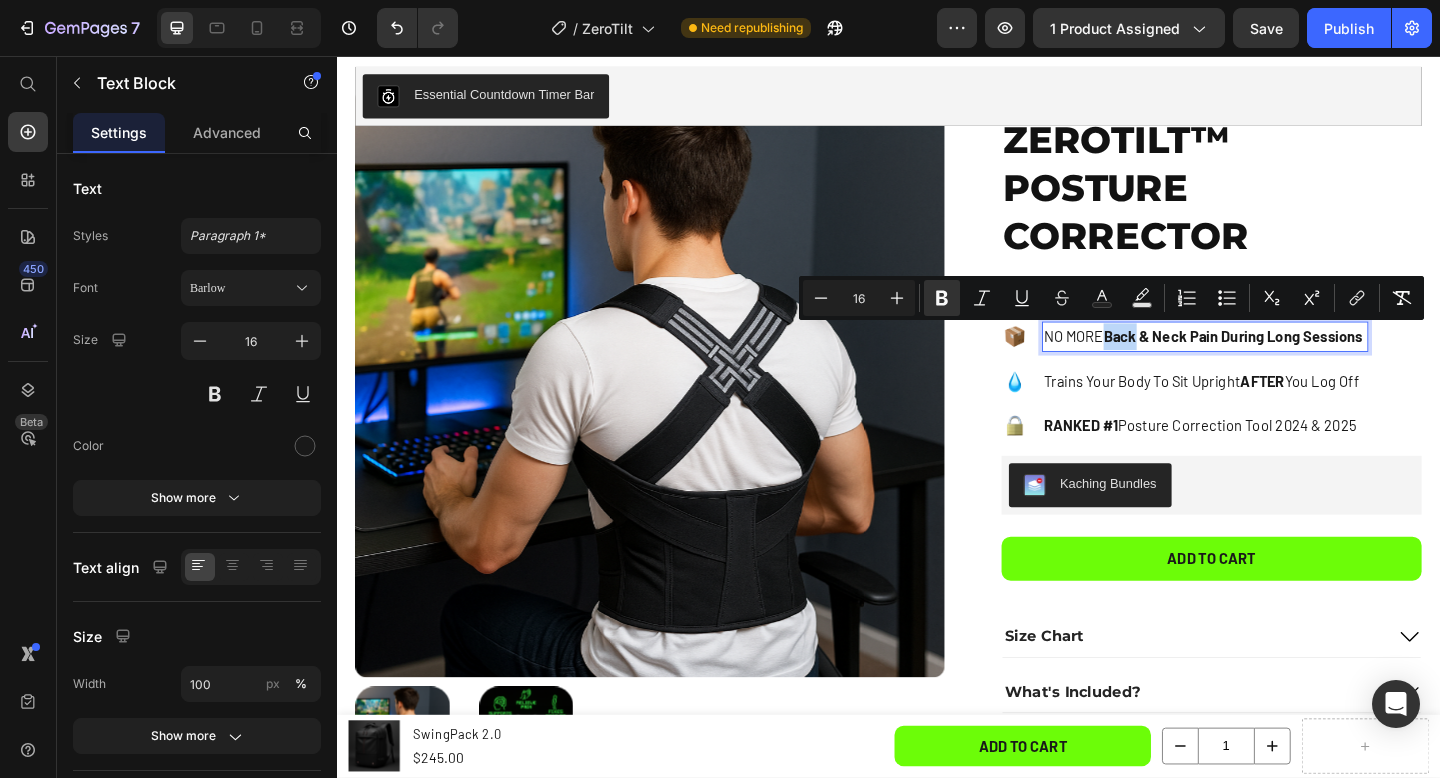 click on "Back & Neck Pain During Long Sessions" at bounding box center [1312, 360] 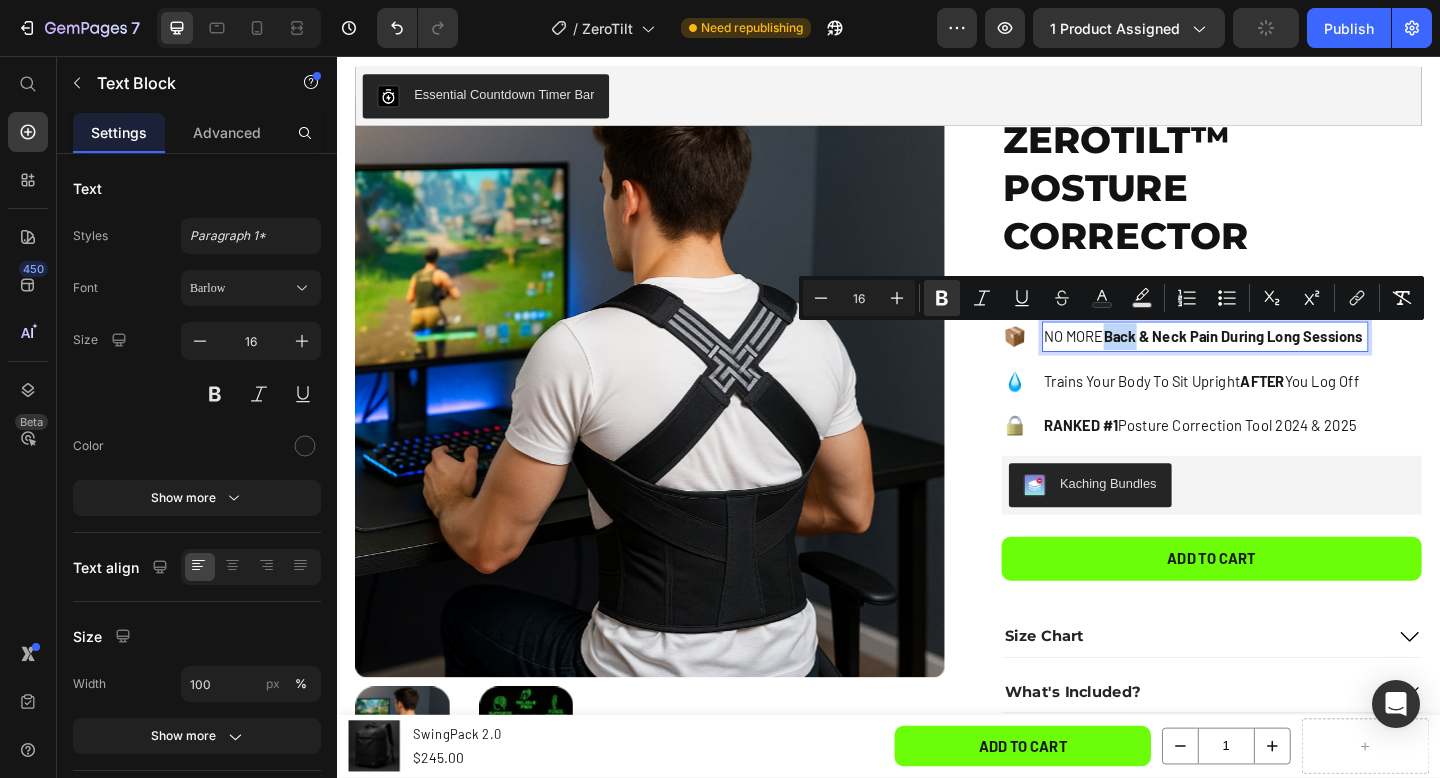 click on "Back & Neck Pain During Long Sessions" at bounding box center [1312, 360] 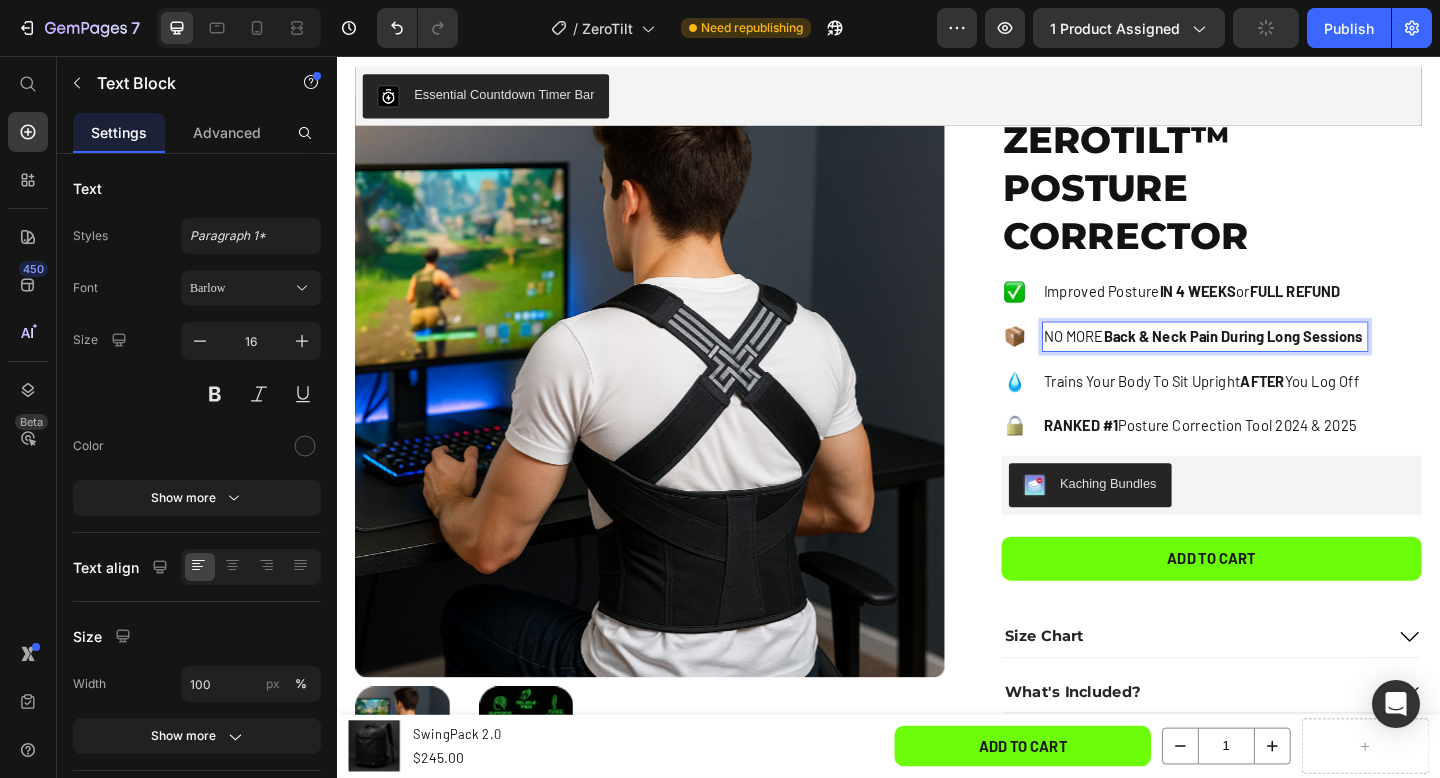 drag, startPoint x: 1177, startPoint y: 363, endPoint x: 1396, endPoint y: 359, distance: 219.03653 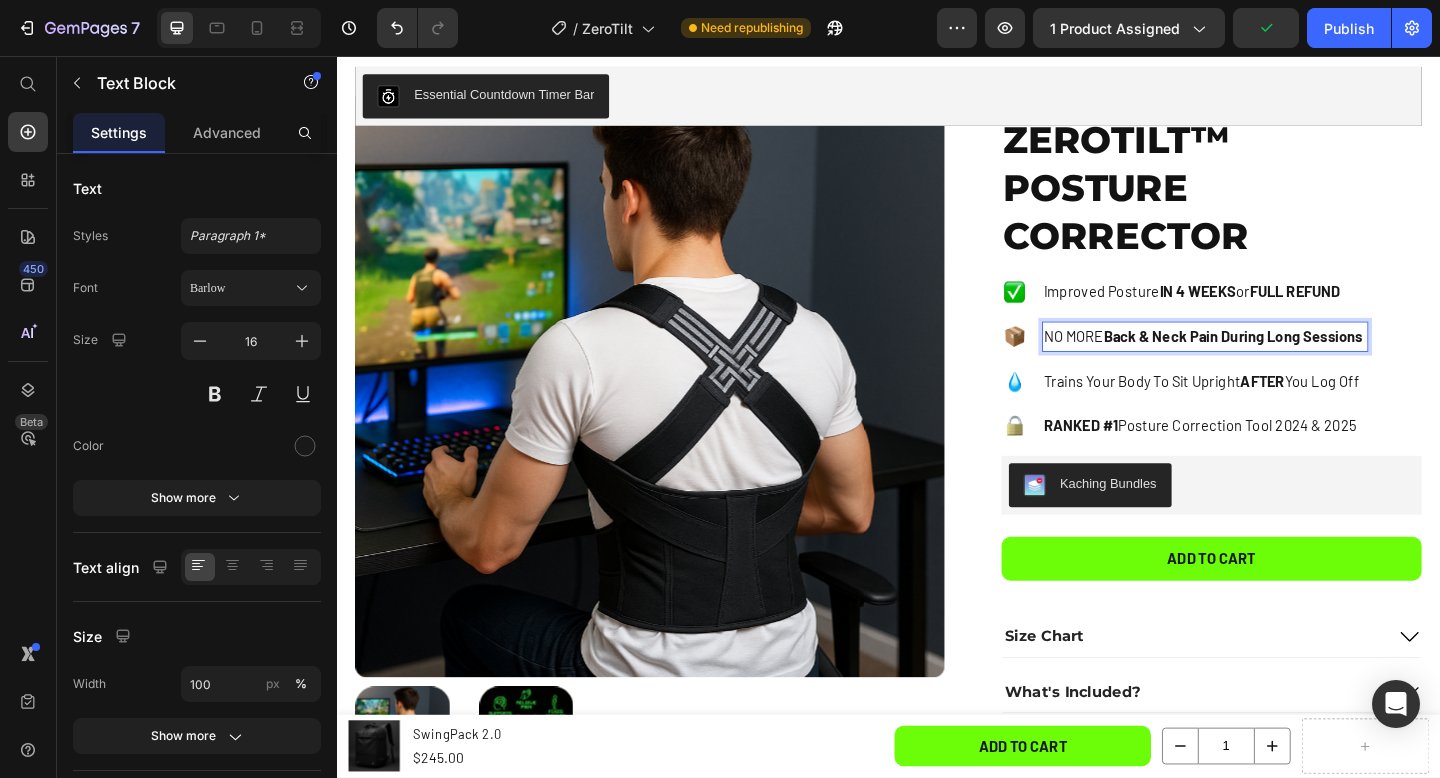 click on "Back & Neck Pain During Long Sessions" at bounding box center (1312, 360) 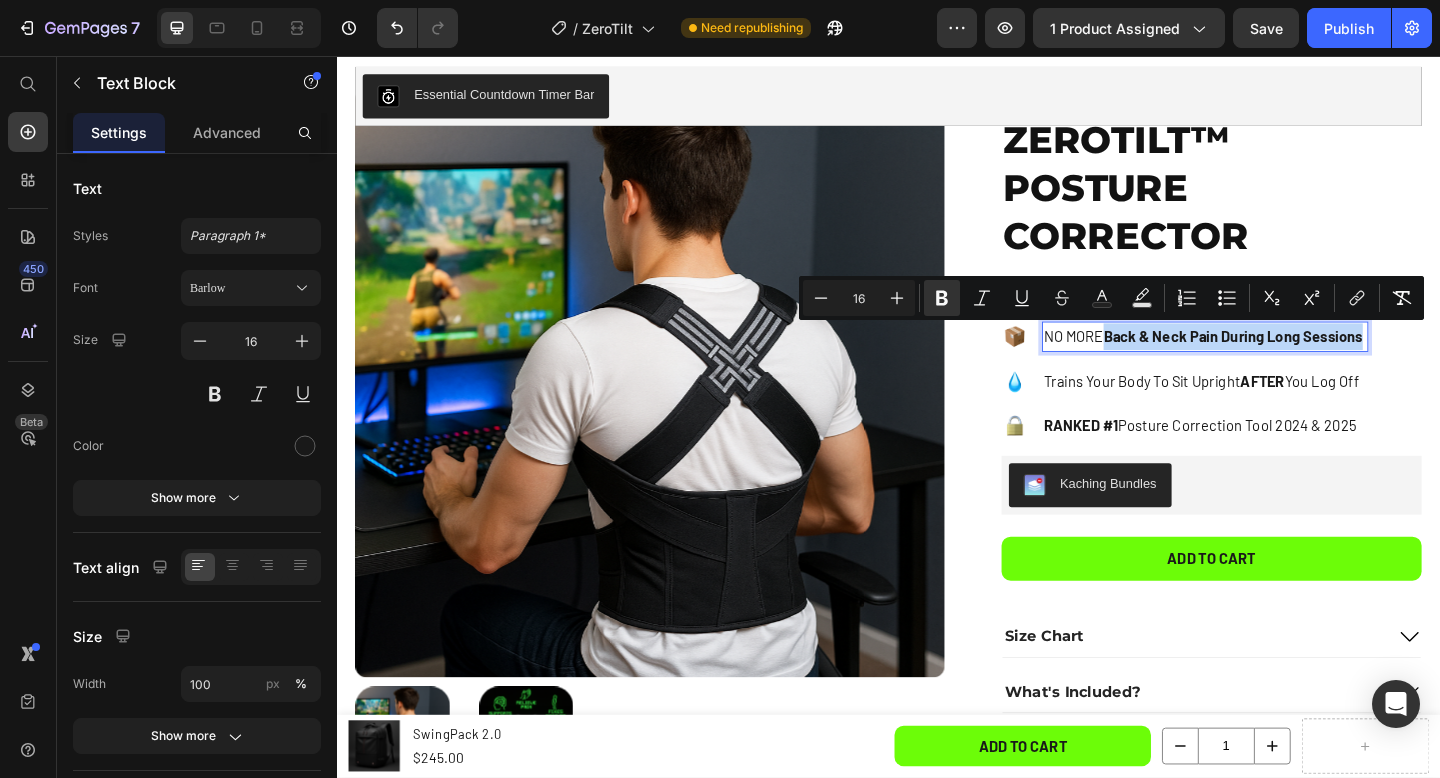 drag, startPoint x: 1455, startPoint y: 364, endPoint x: 1173, endPoint y: 361, distance: 282.01596 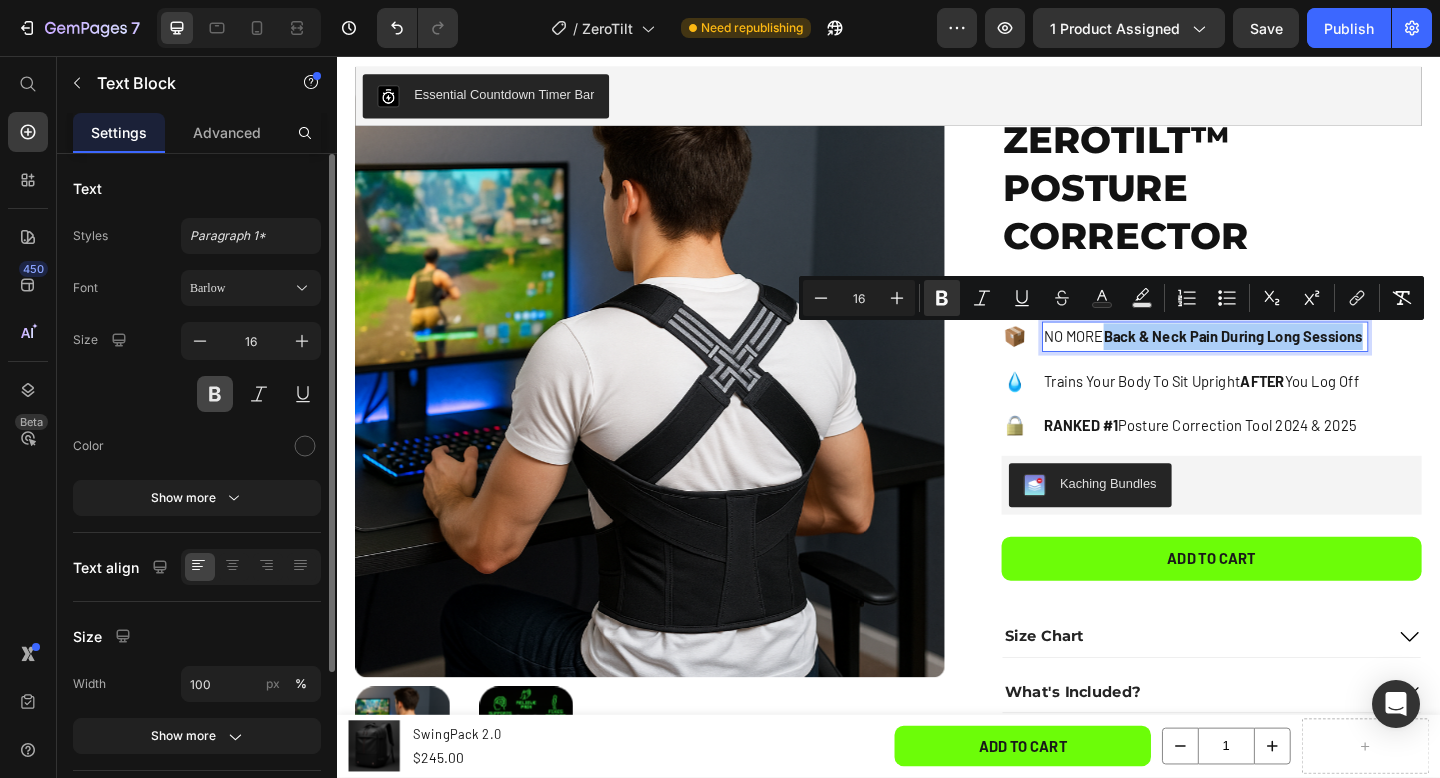 click at bounding box center (215, 394) 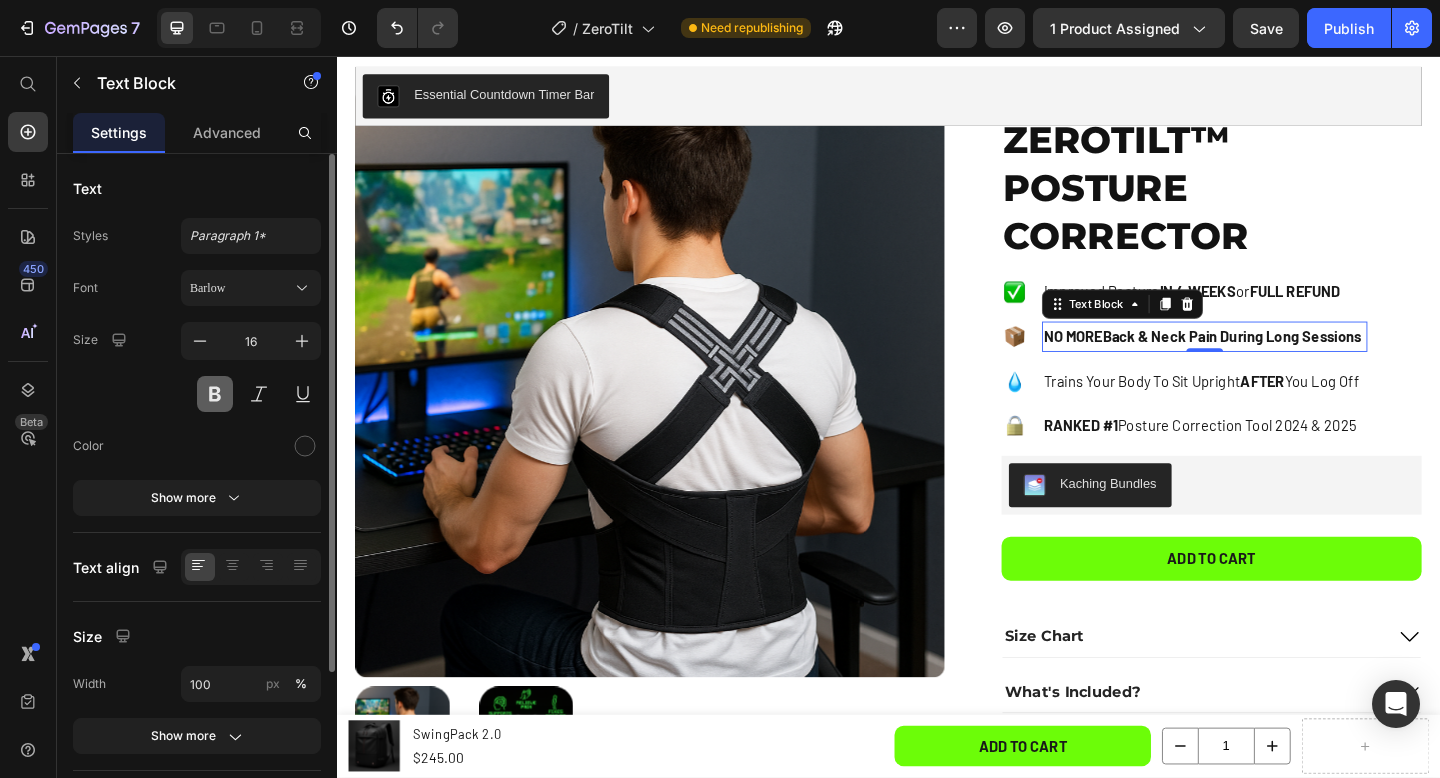 click at bounding box center [215, 394] 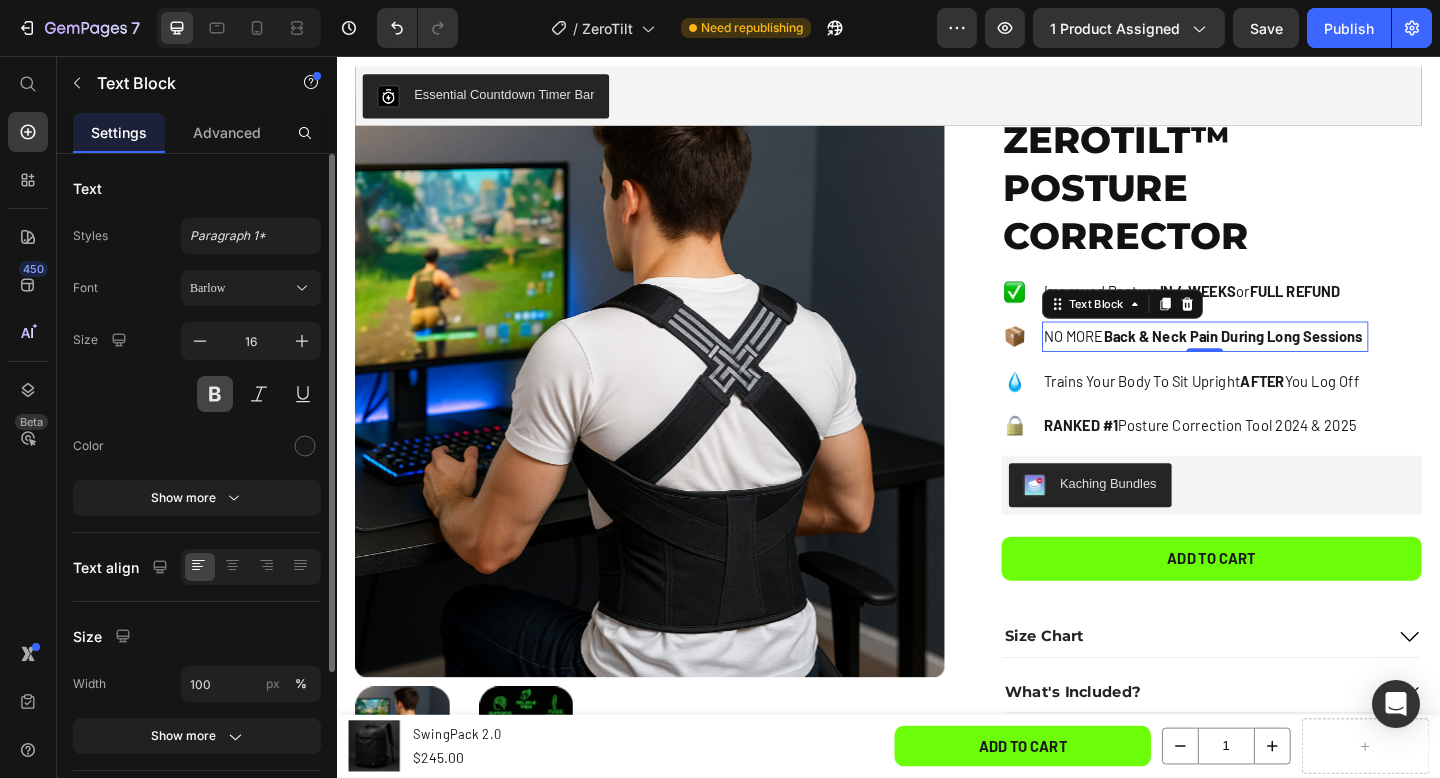 click at bounding box center [215, 394] 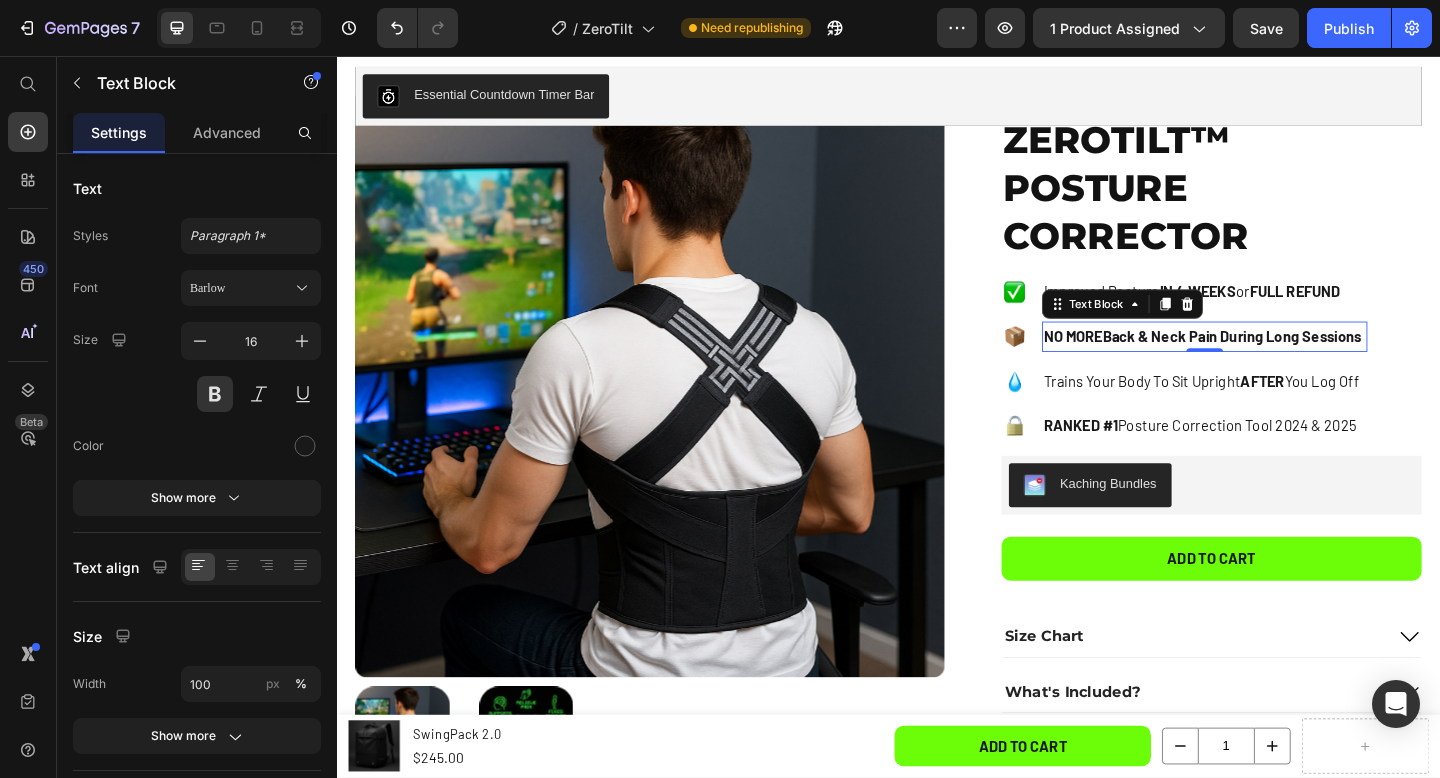 click on "NO MORE  Back & Neck Pain During Long Sessions" at bounding box center [1281, 361] 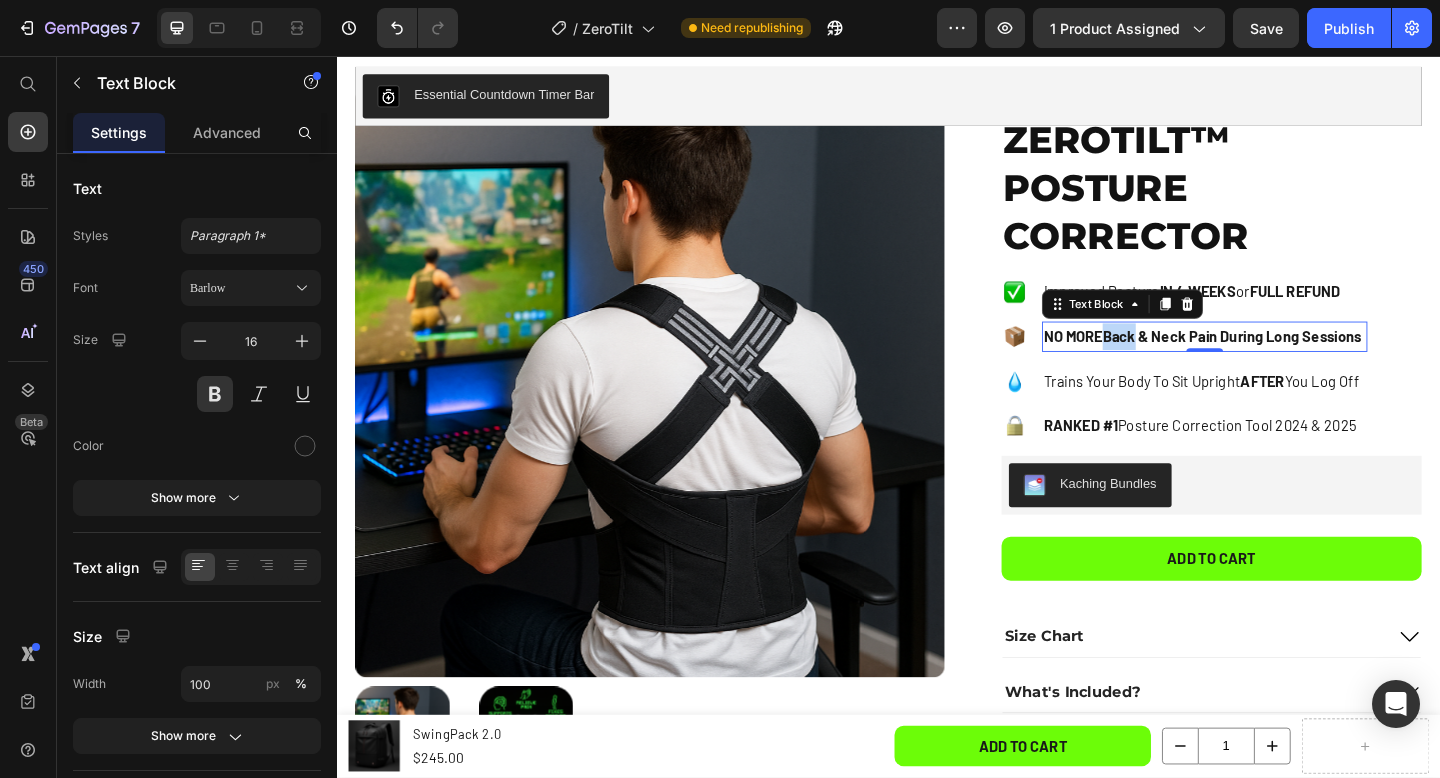 click on "NO MORE  Back & Neck Pain During Long Sessions" at bounding box center [1281, 361] 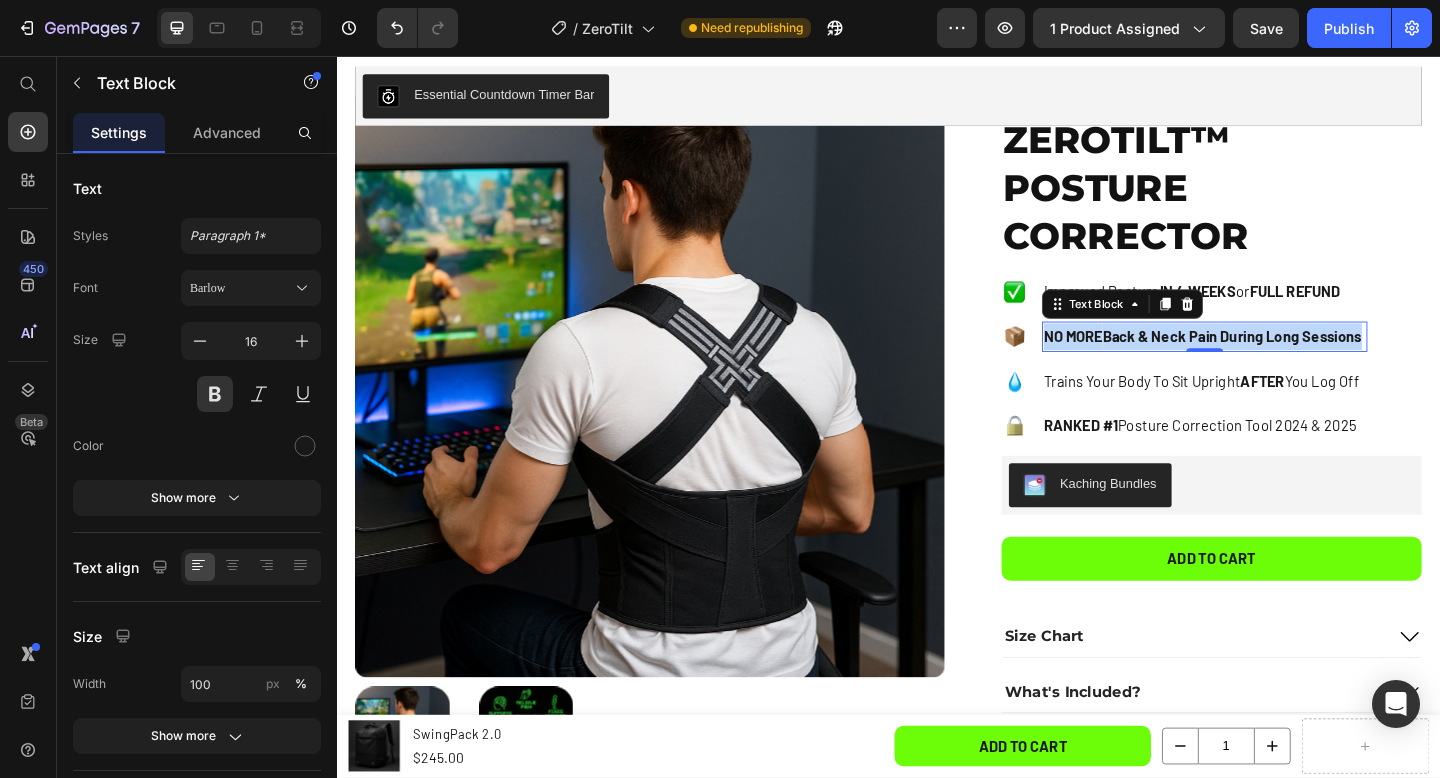 click on "NO MORE  Back & Neck Pain During Long Sessions" at bounding box center [1281, 361] 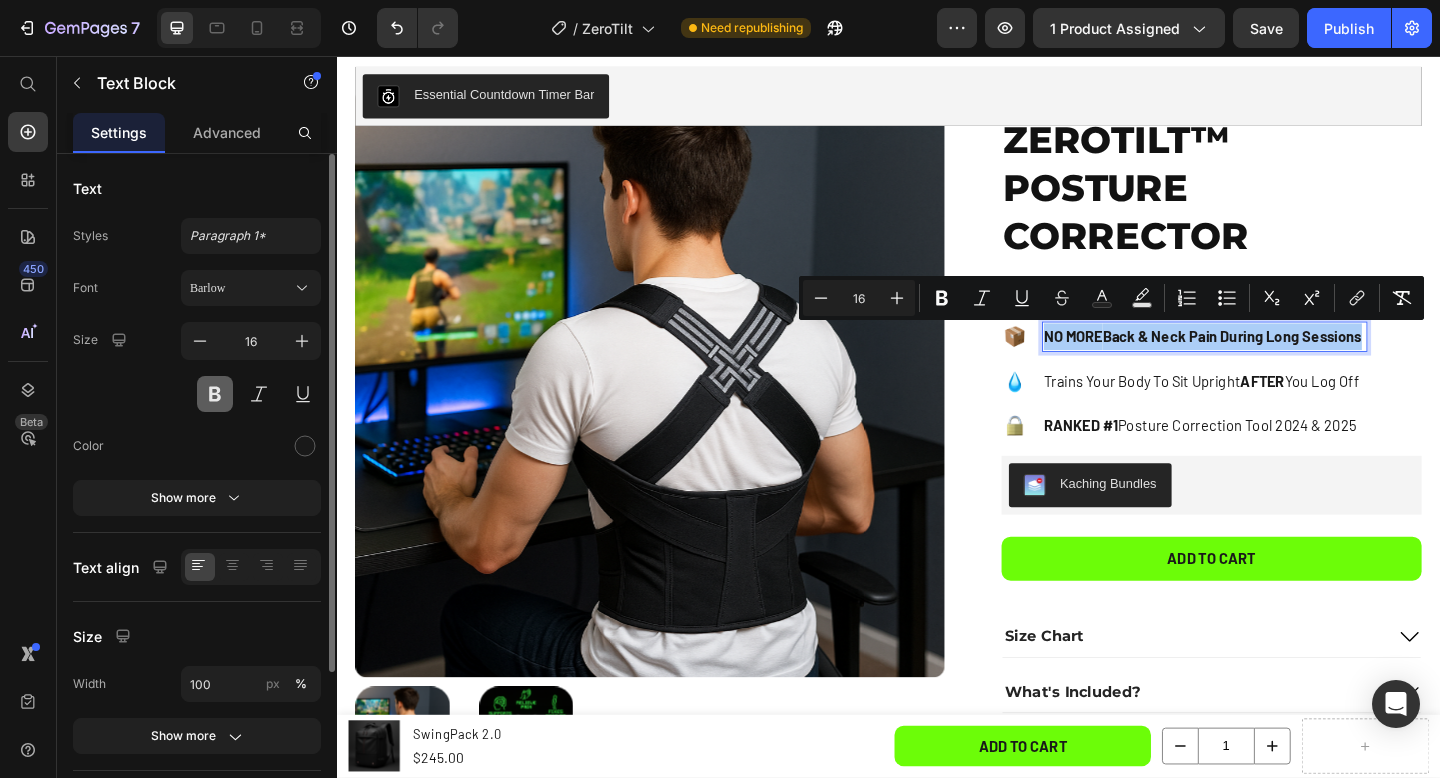 click at bounding box center (215, 394) 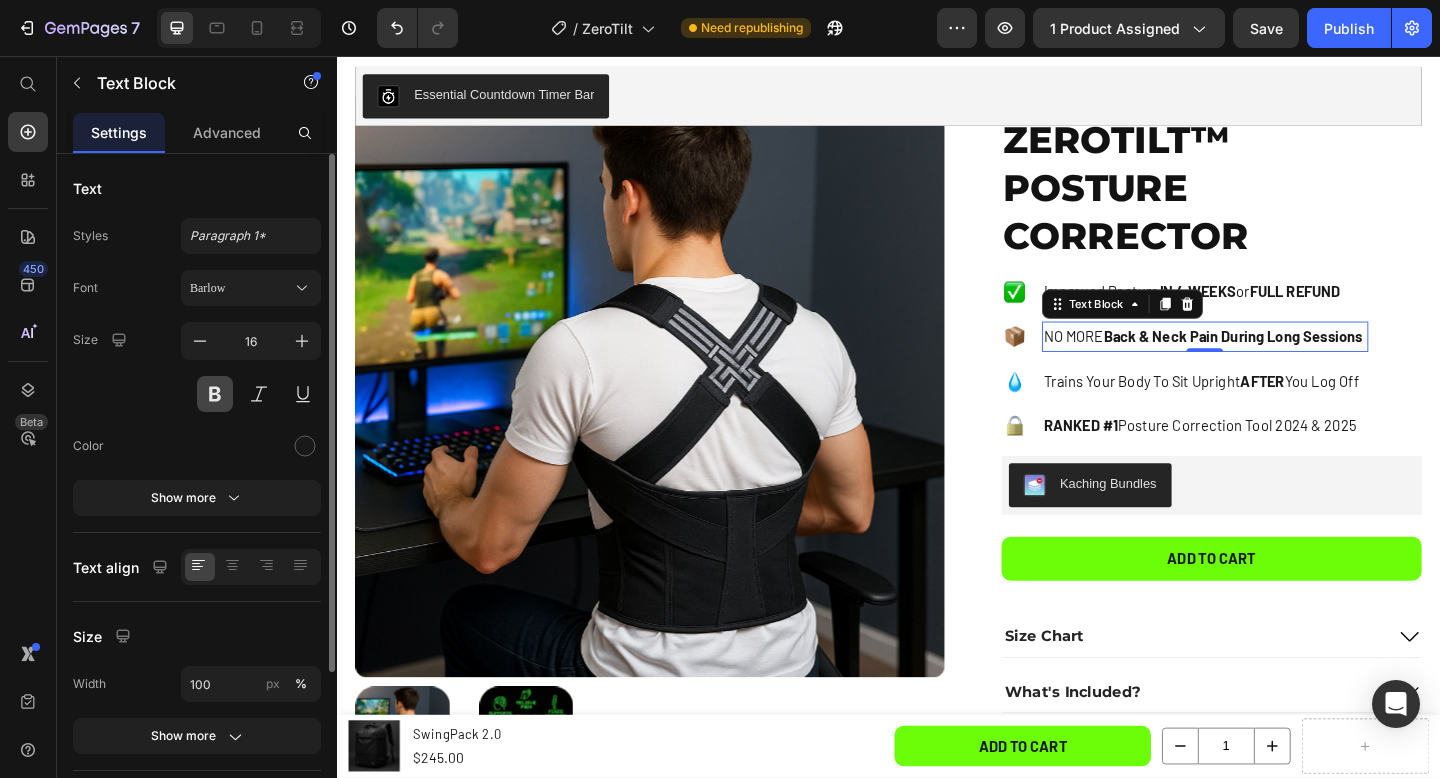 click at bounding box center [215, 394] 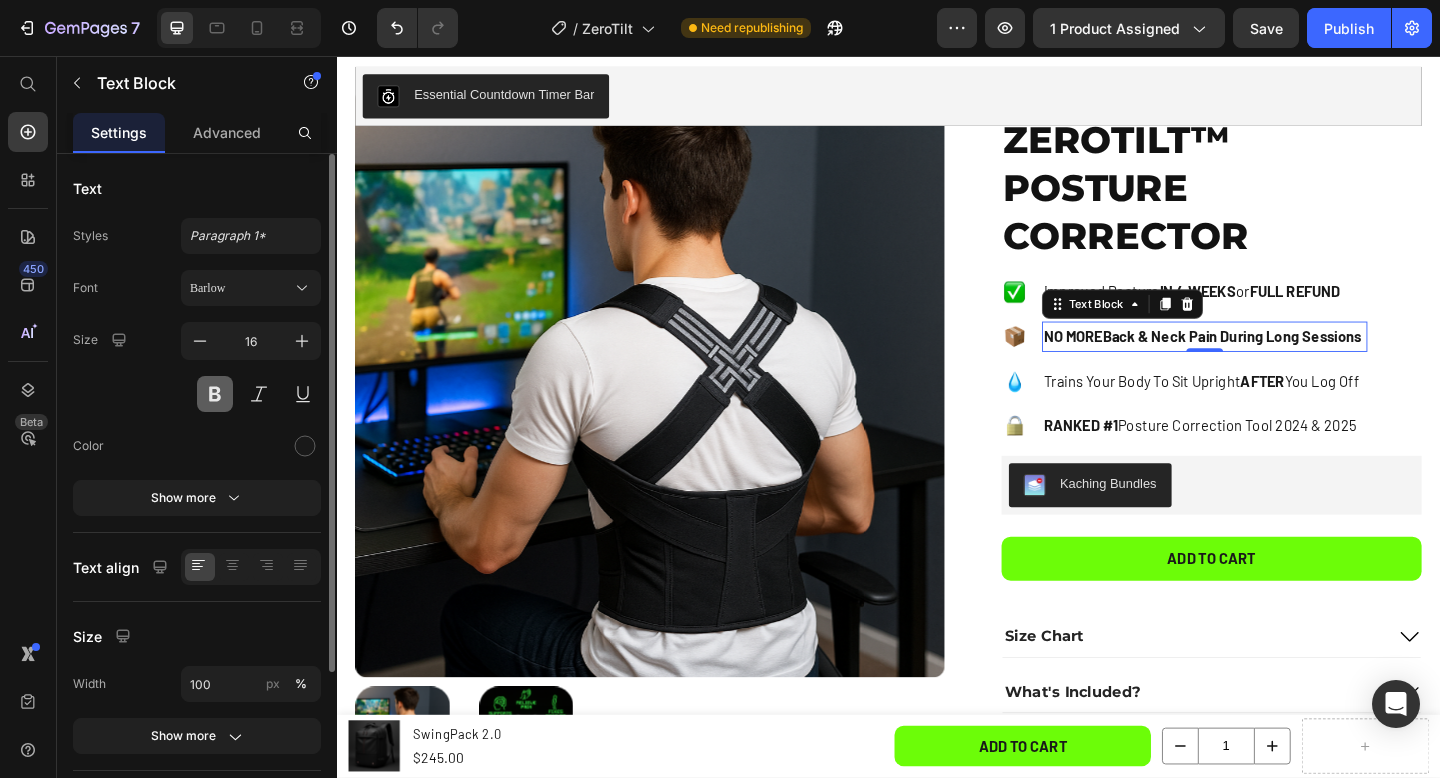 click at bounding box center (215, 394) 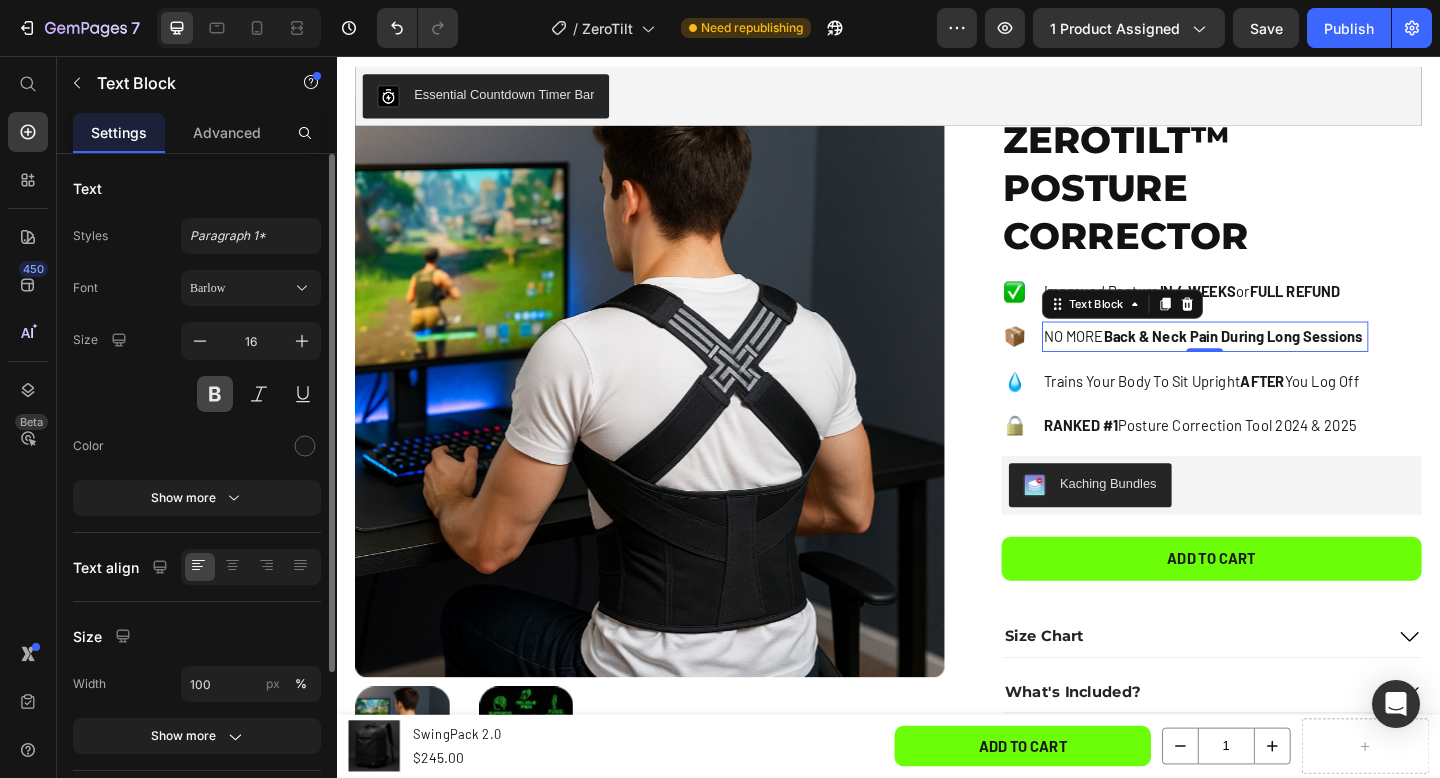click at bounding box center [215, 394] 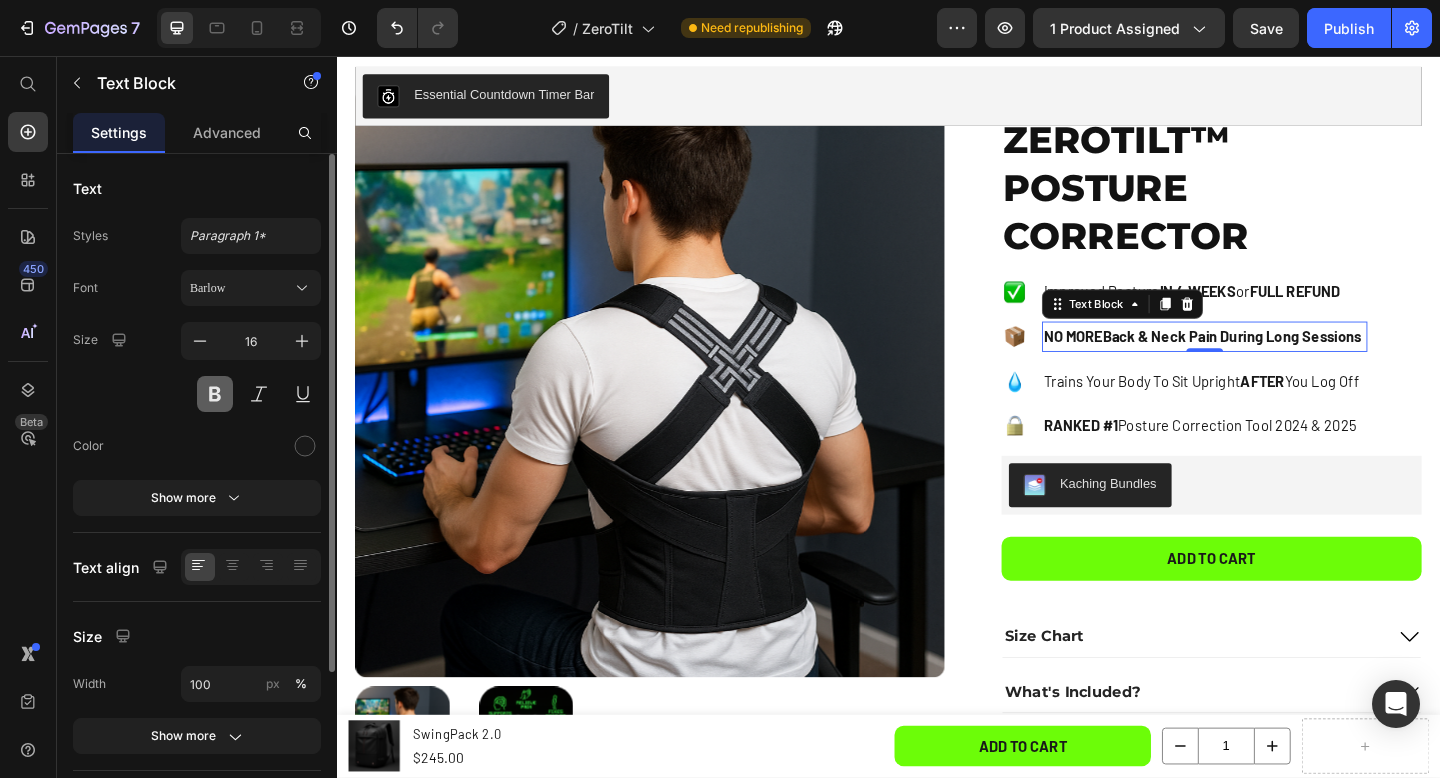 type 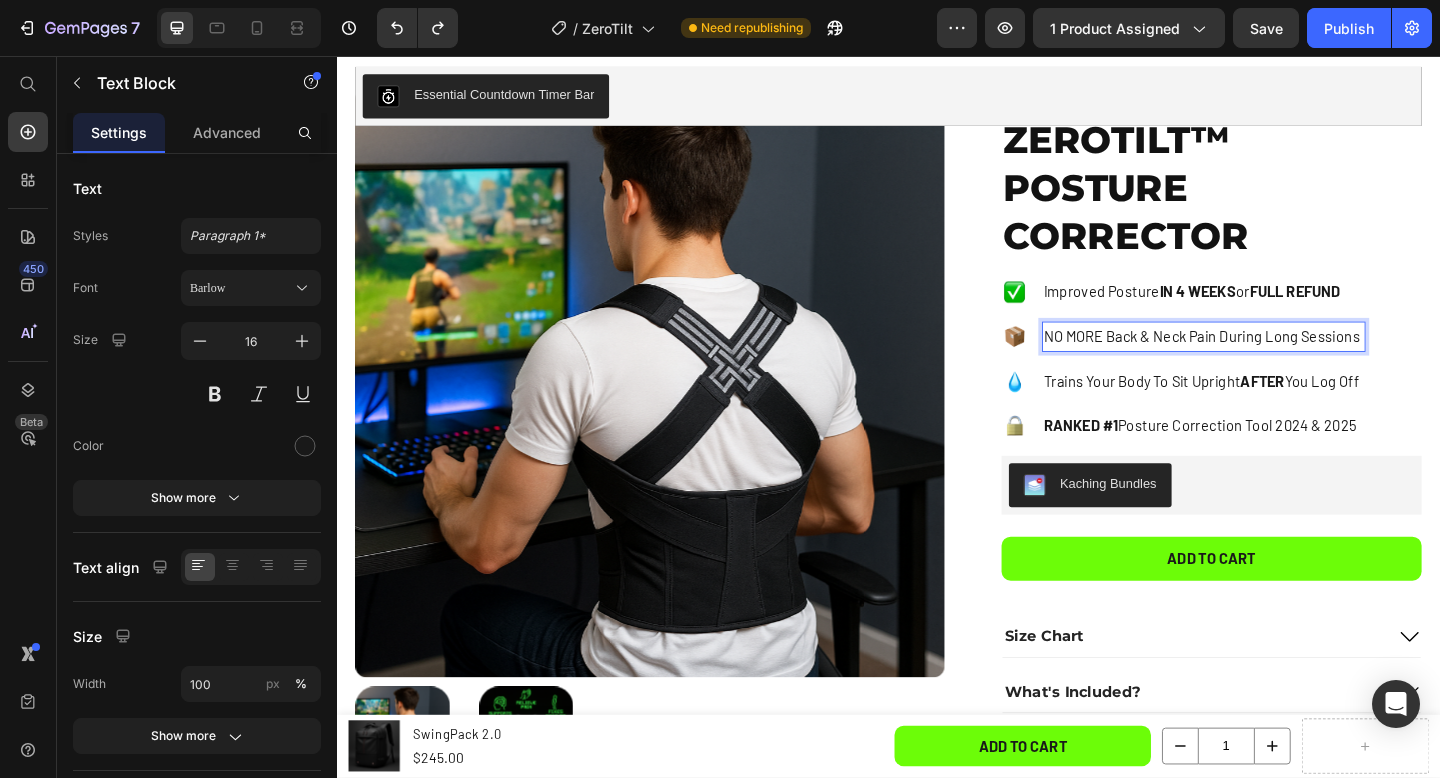 click on "NO MORE Back & Neck Pain During Long Sessions" at bounding box center [1280, 361] 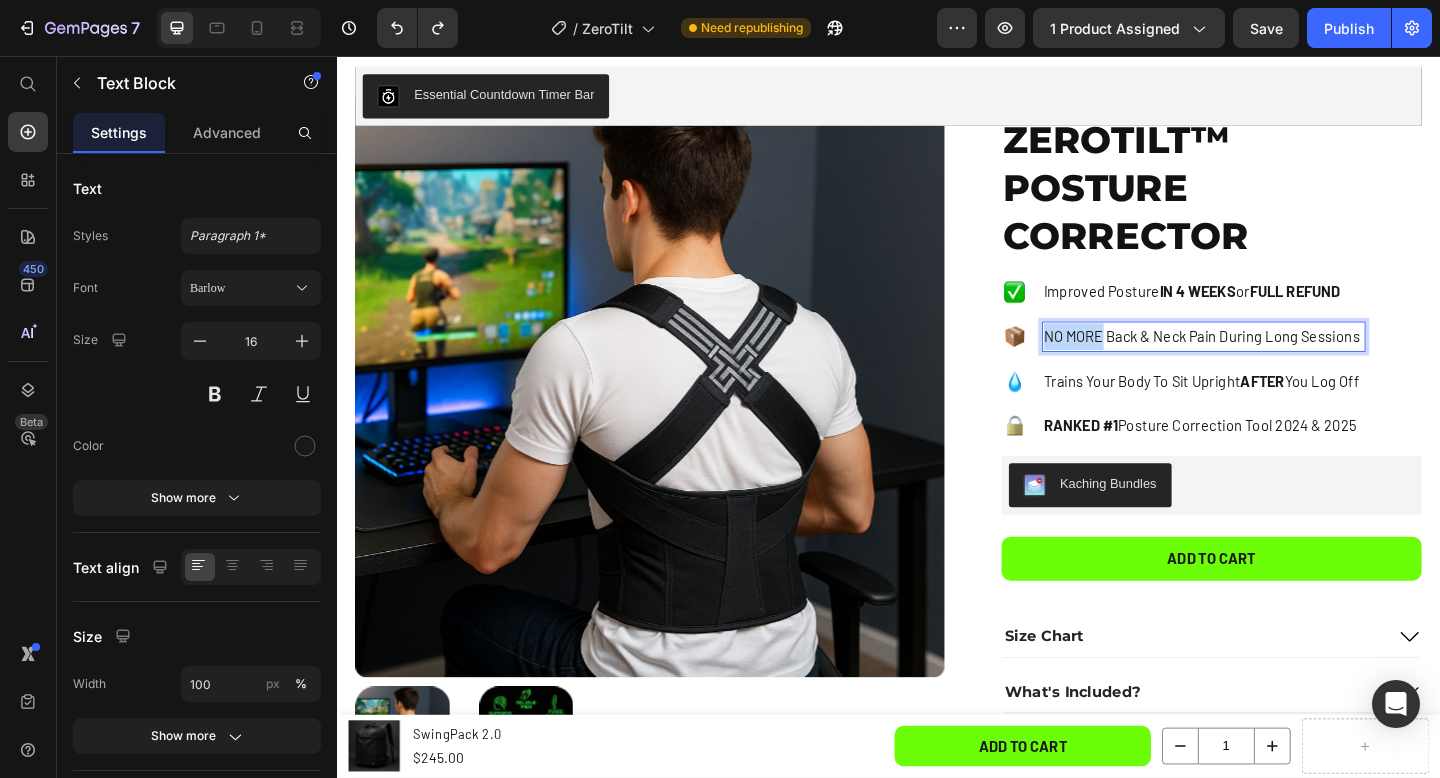 drag, startPoint x: 1170, startPoint y: 362, endPoint x: 1110, endPoint y: 354, distance: 60.530983 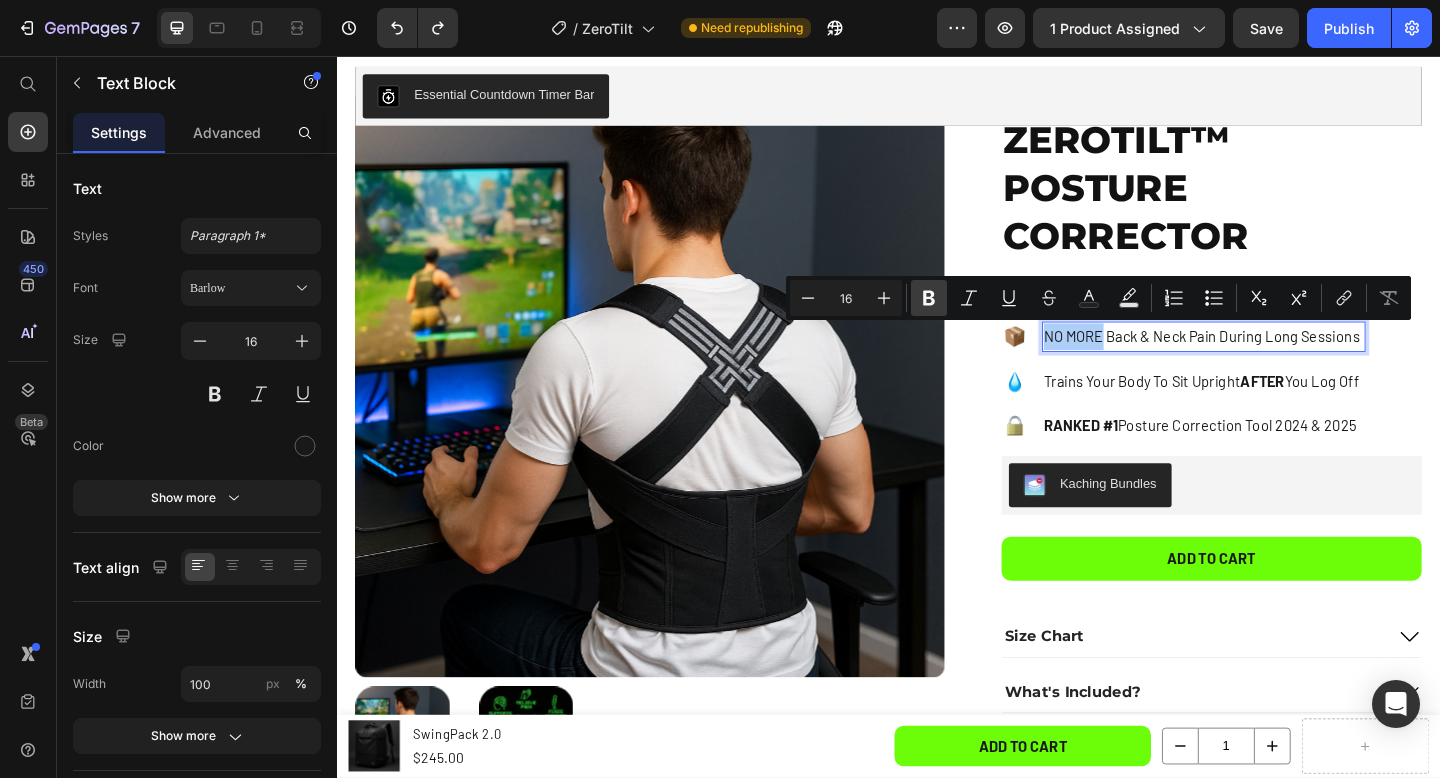 click 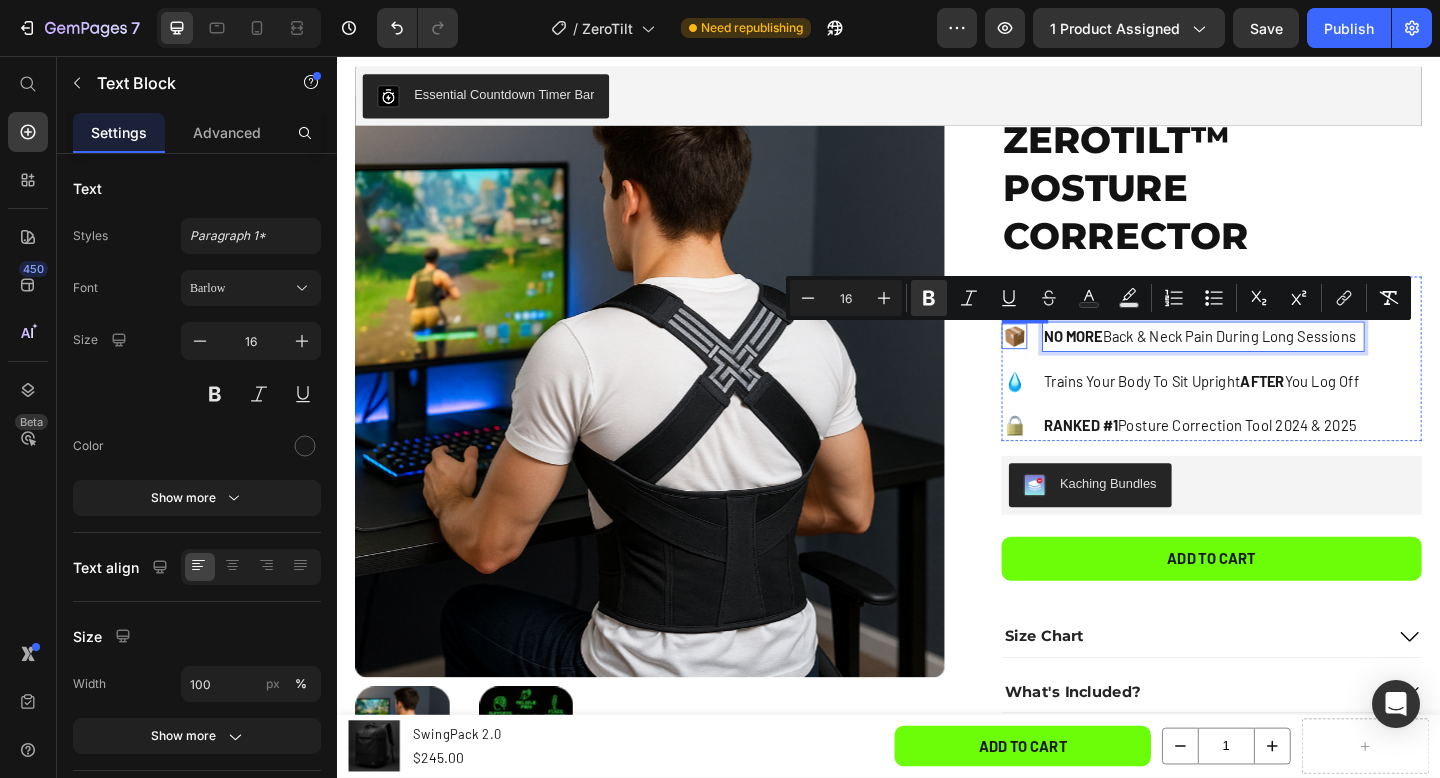 click on "Trains Your Body To Sit Upright  AFTER  You Log Off" at bounding box center (1279, 410) 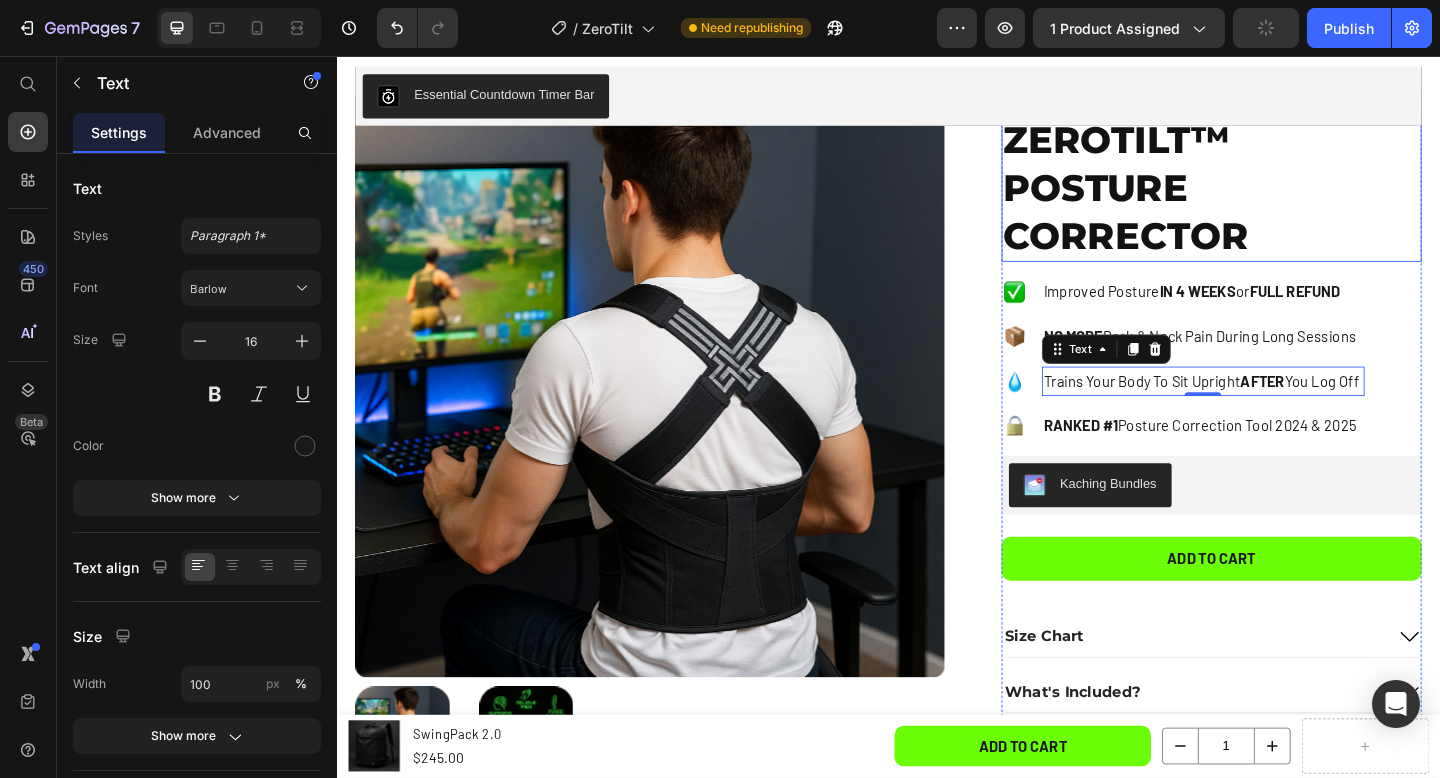 click on "ZEROTILT™ POSTURE CORRECTOR" at bounding box center [1289, 200] 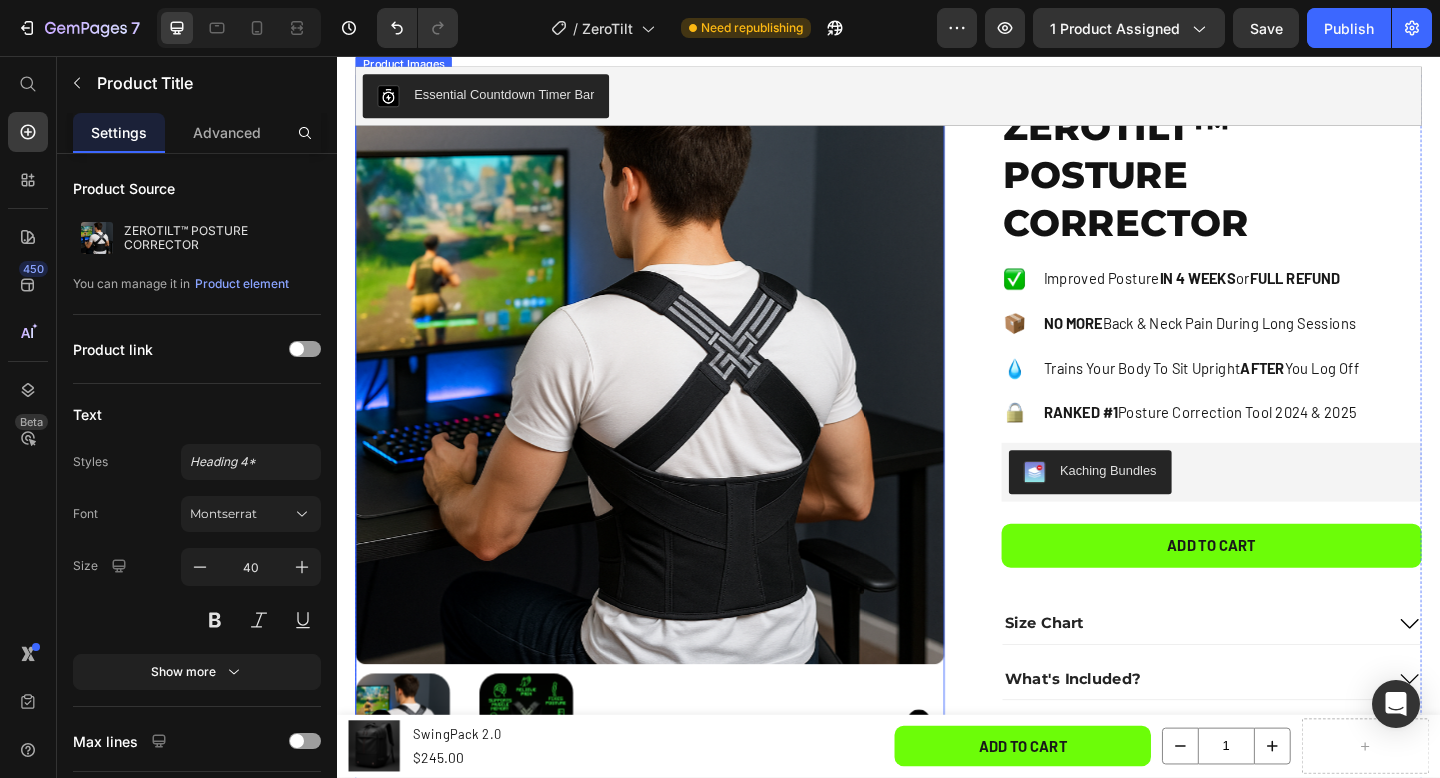 scroll, scrollTop: 208, scrollLeft: 0, axis: vertical 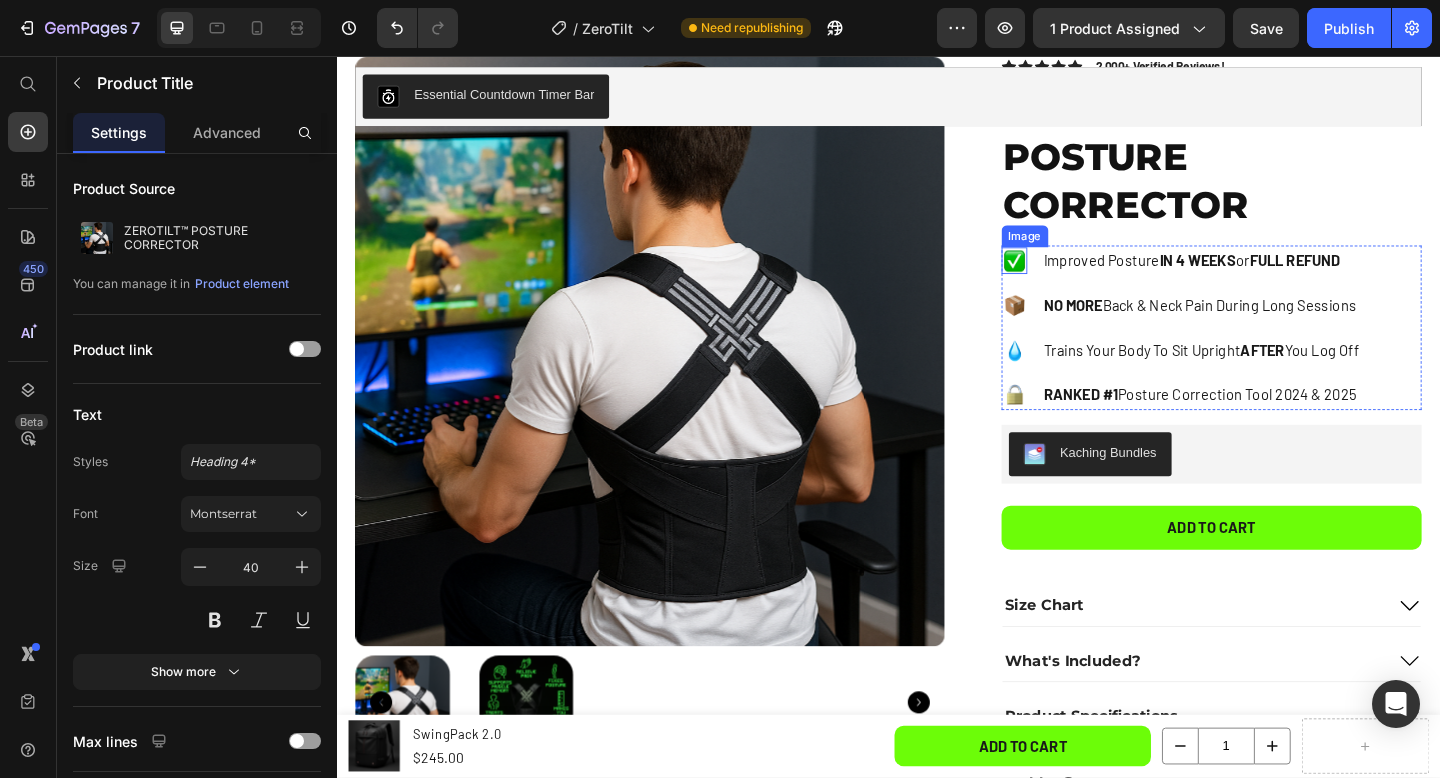 click at bounding box center (1074, 278) 